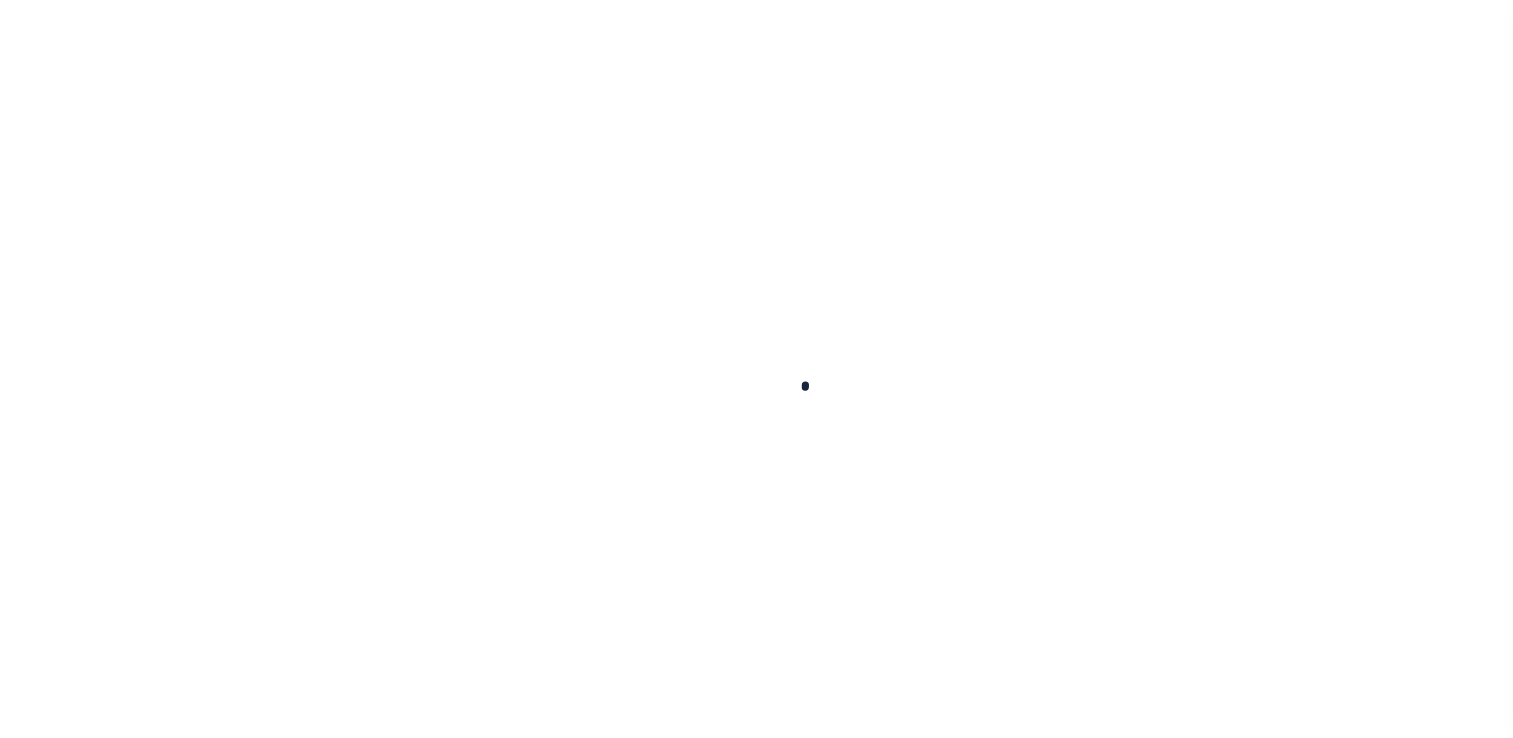 scroll, scrollTop: 0, scrollLeft: 0, axis: both 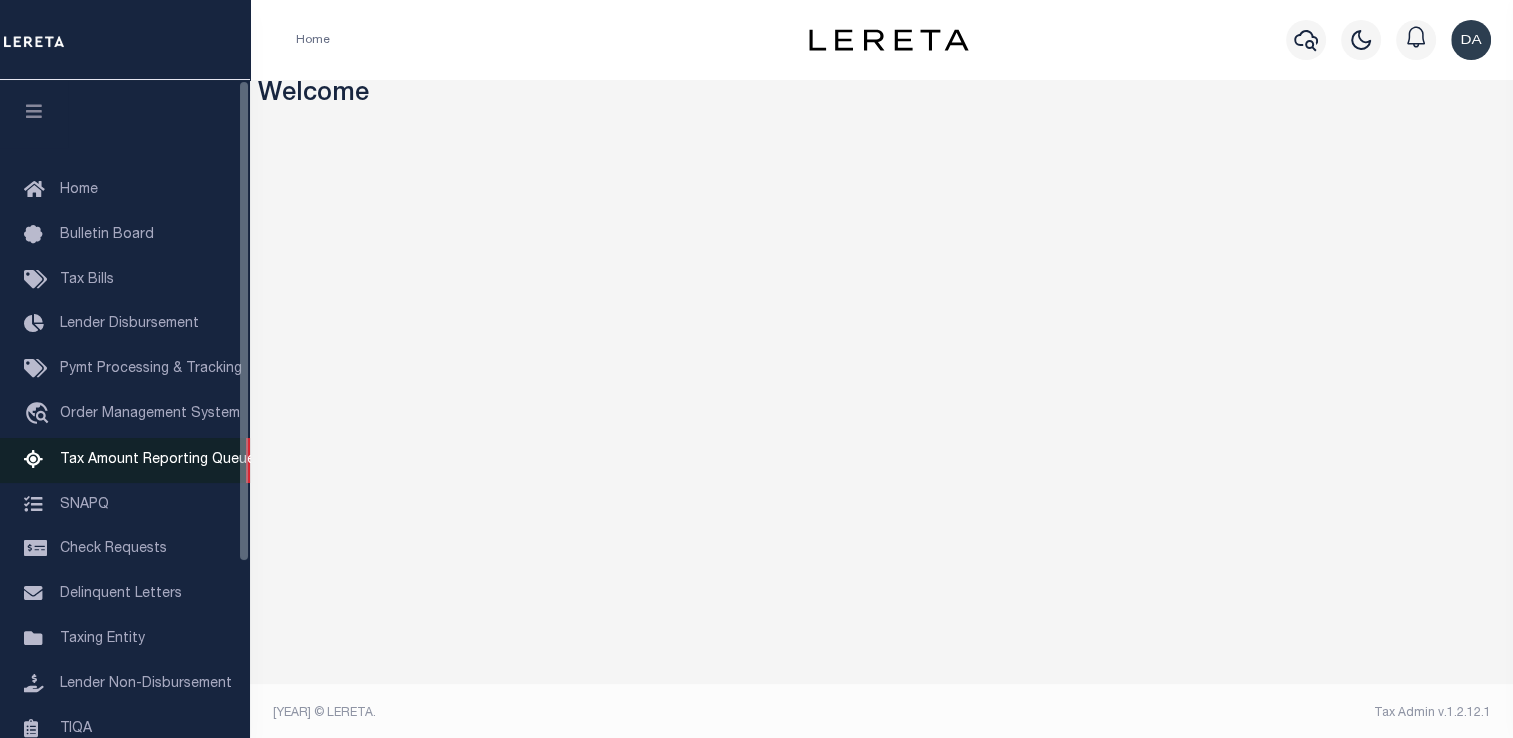 click on "Tax Amount Reporting Queue" at bounding box center [125, 460] 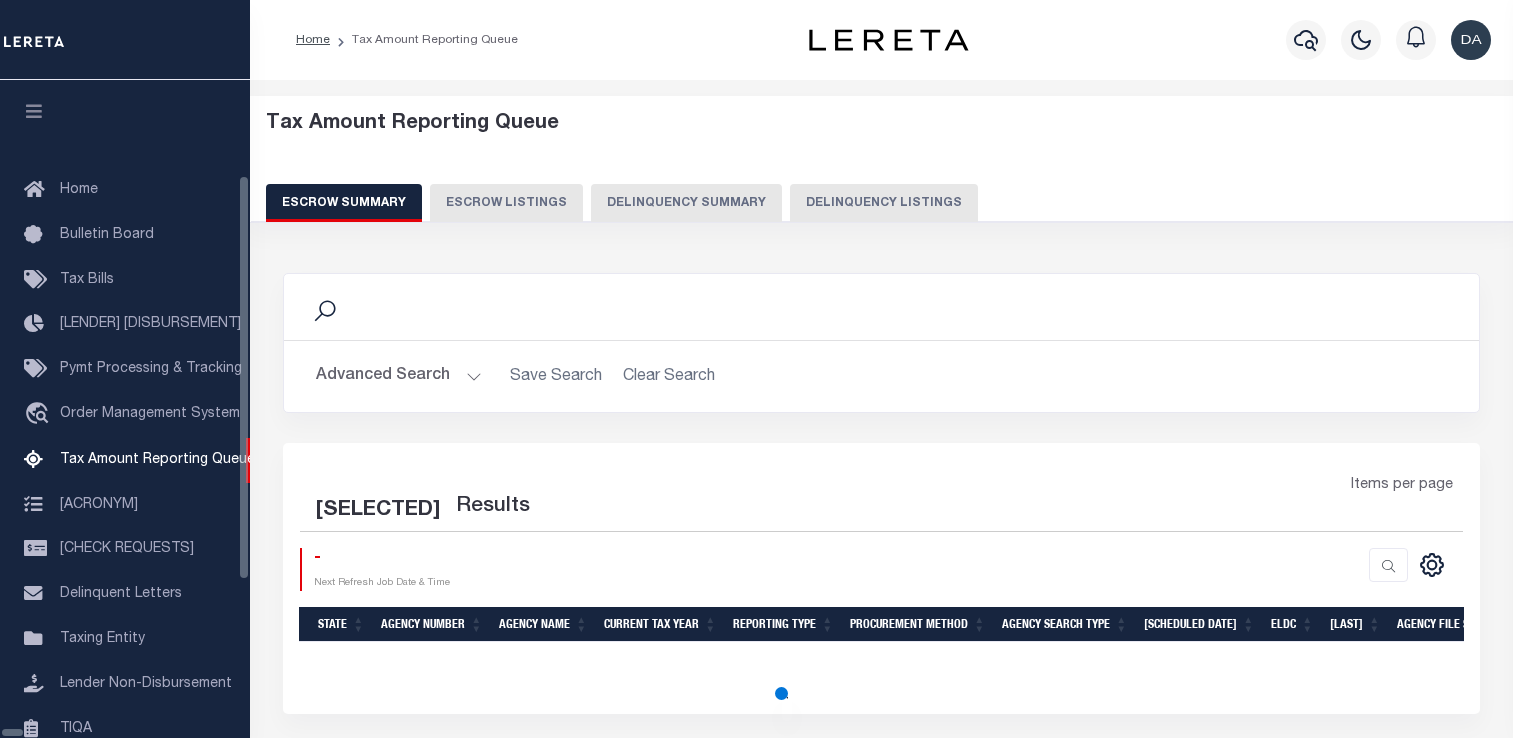 scroll, scrollTop: 0, scrollLeft: 0, axis: both 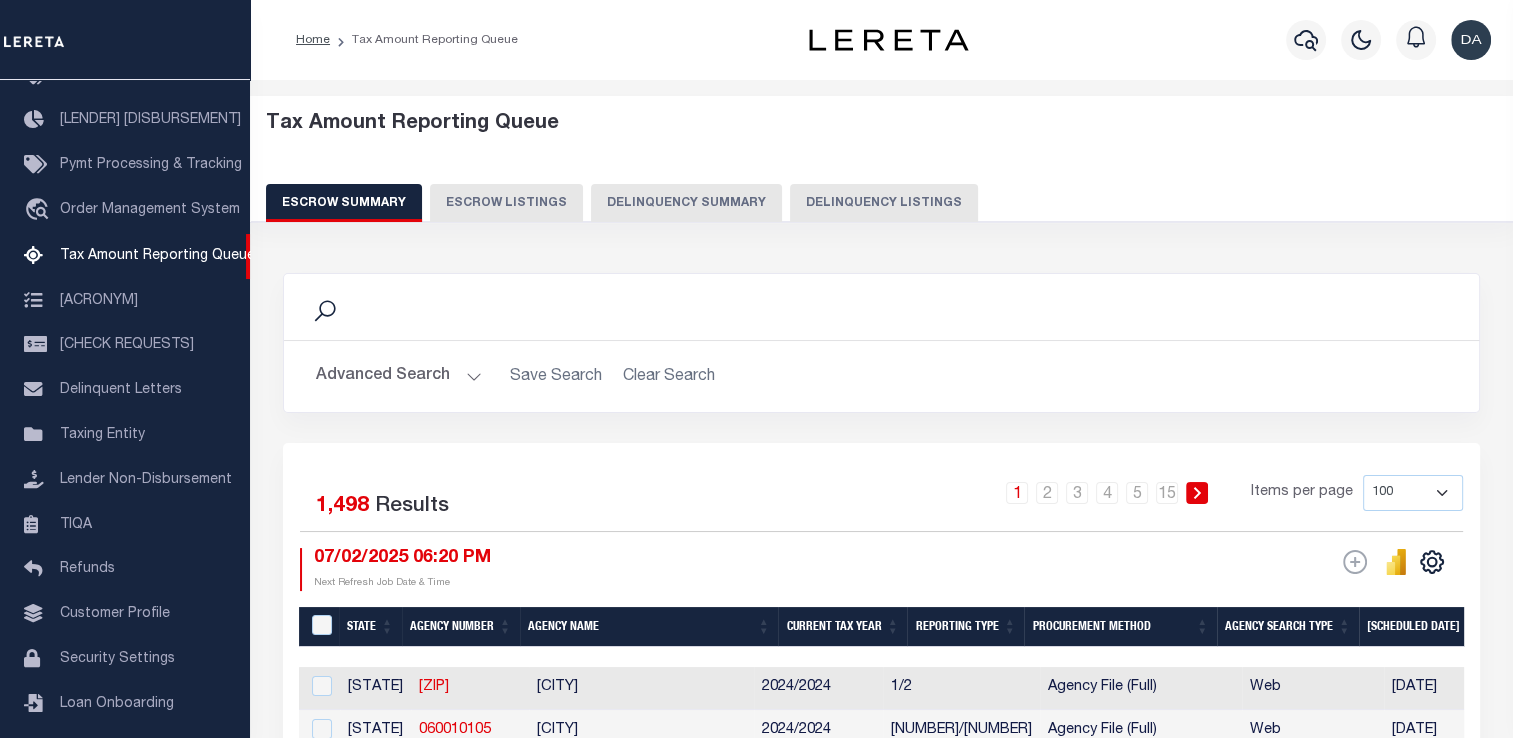 click on "[DELINQUENCY] [SUMMARY]" at bounding box center [686, 203] 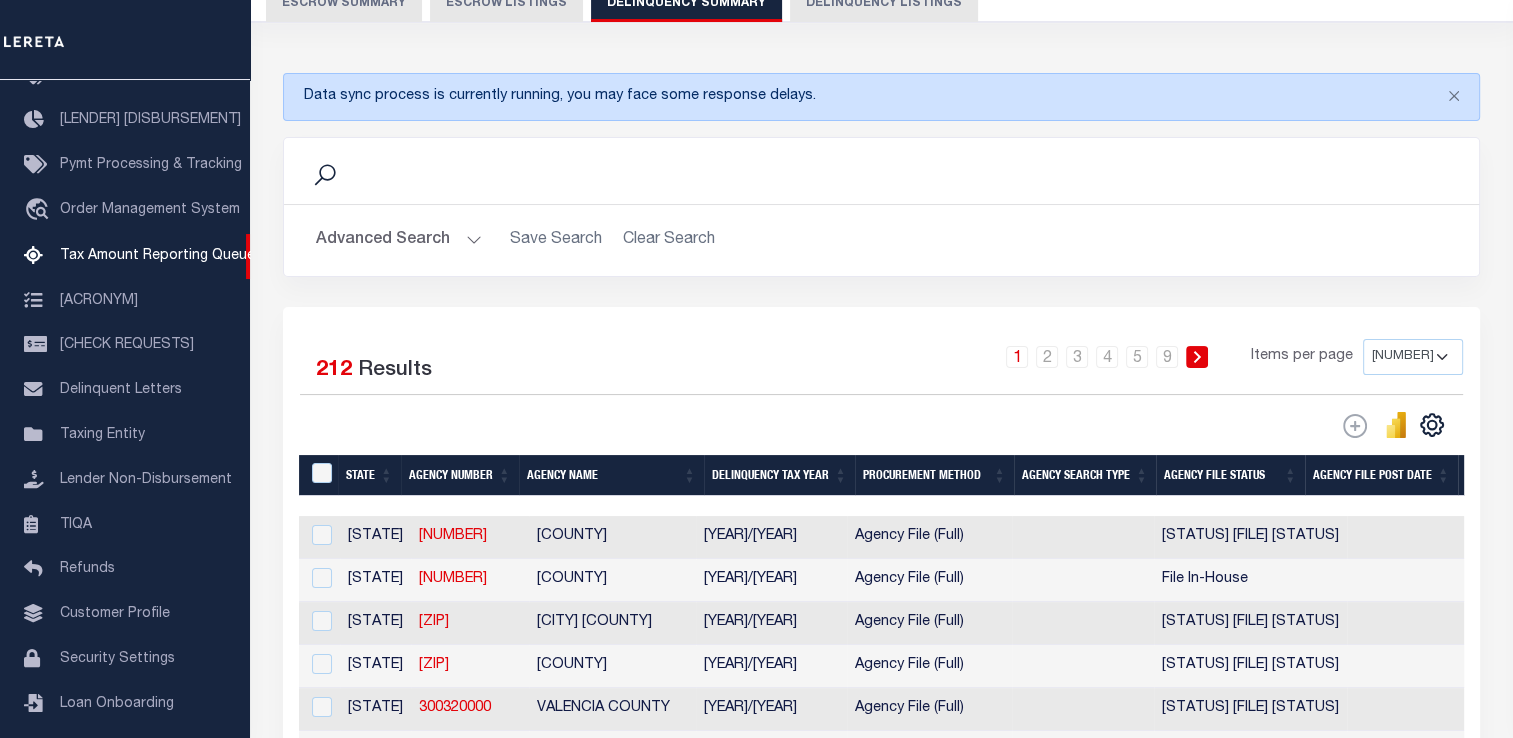 scroll, scrollTop: 300, scrollLeft: 0, axis: vertical 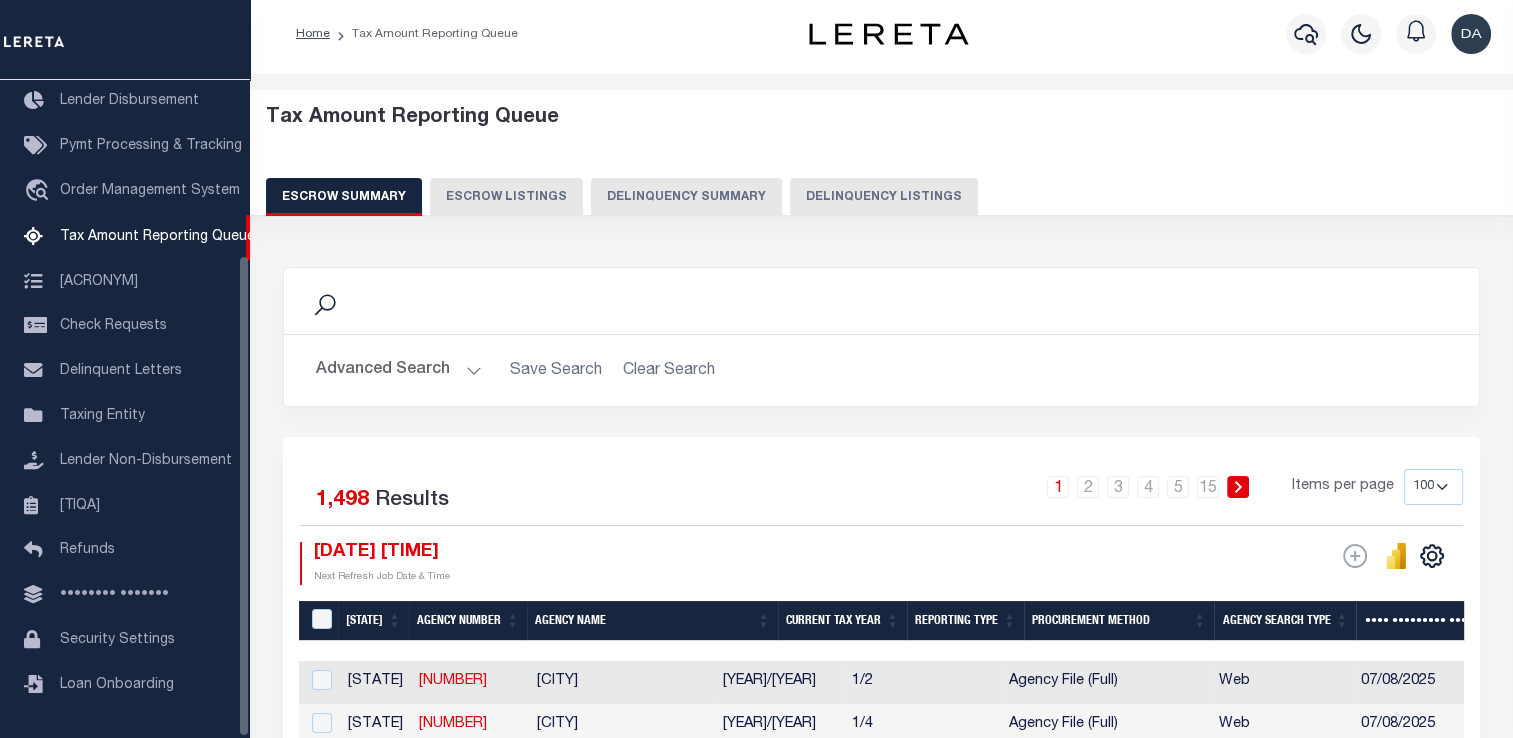 click on "[DELINQUENCY] [SUMMARY]" at bounding box center (686, 197) 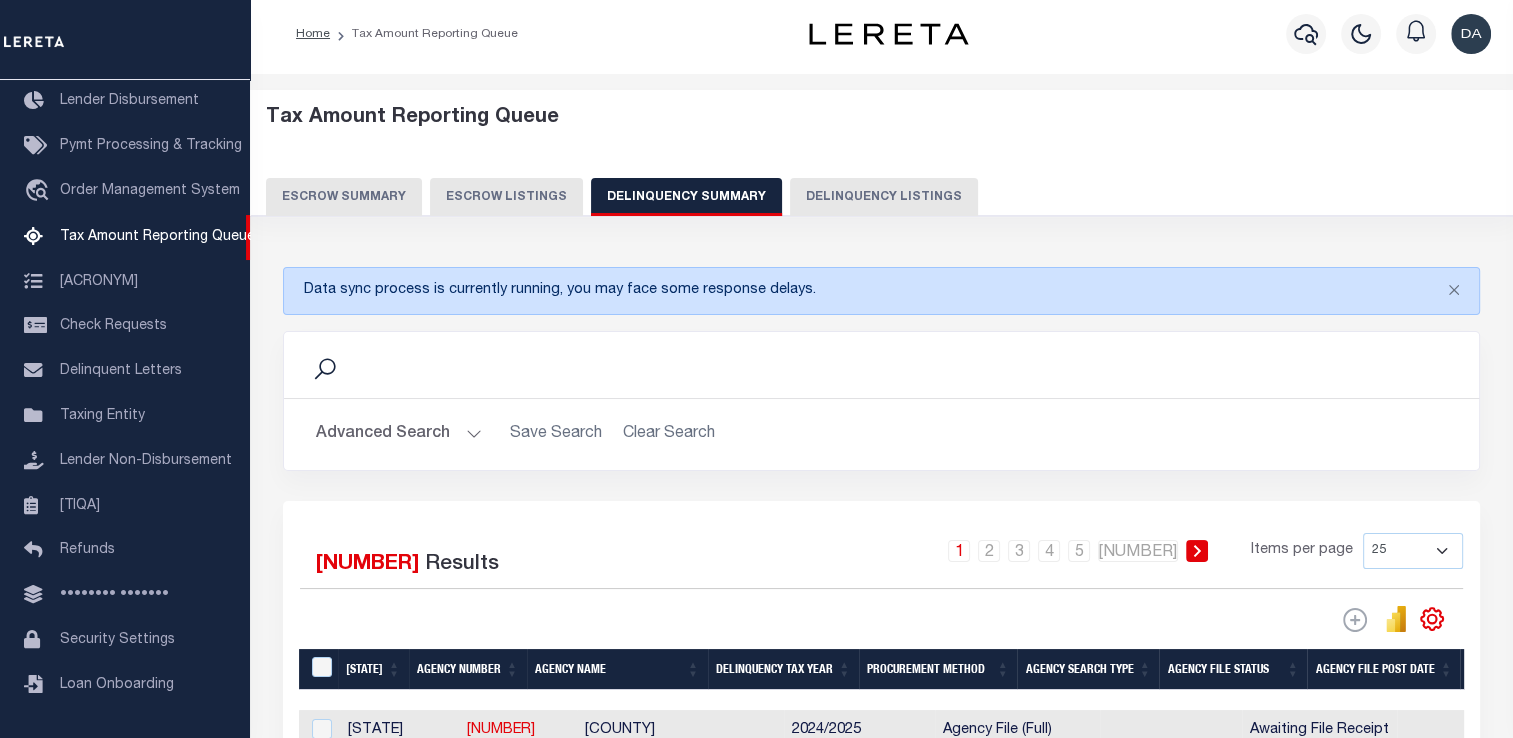 scroll, scrollTop: 406, scrollLeft: 0, axis: vertical 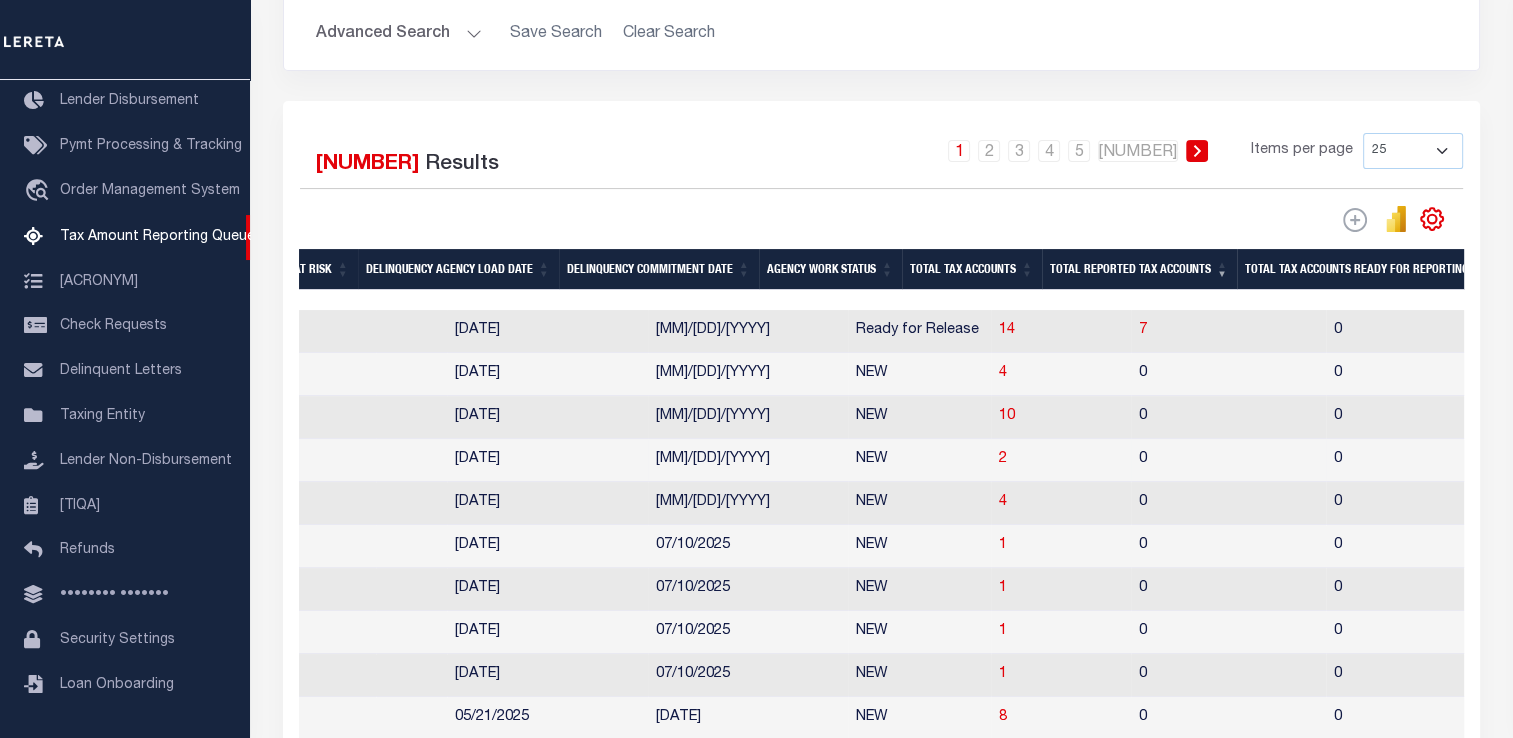 drag, startPoint x: 671, startPoint y: 442, endPoint x: 831, endPoint y: 451, distance: 160.25293 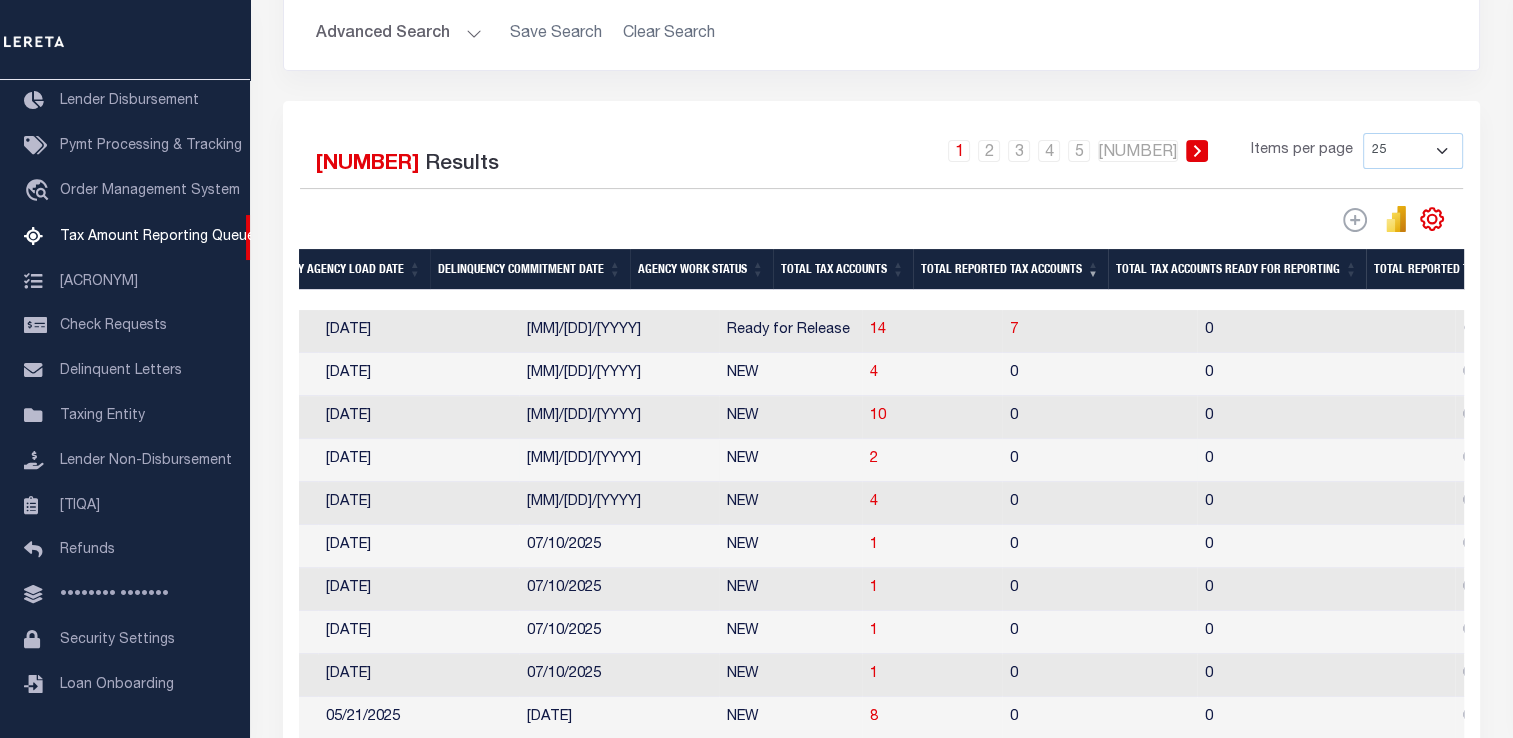 scroll, scrollTop: 0, scrollLeft: 1536, axis: horizontal 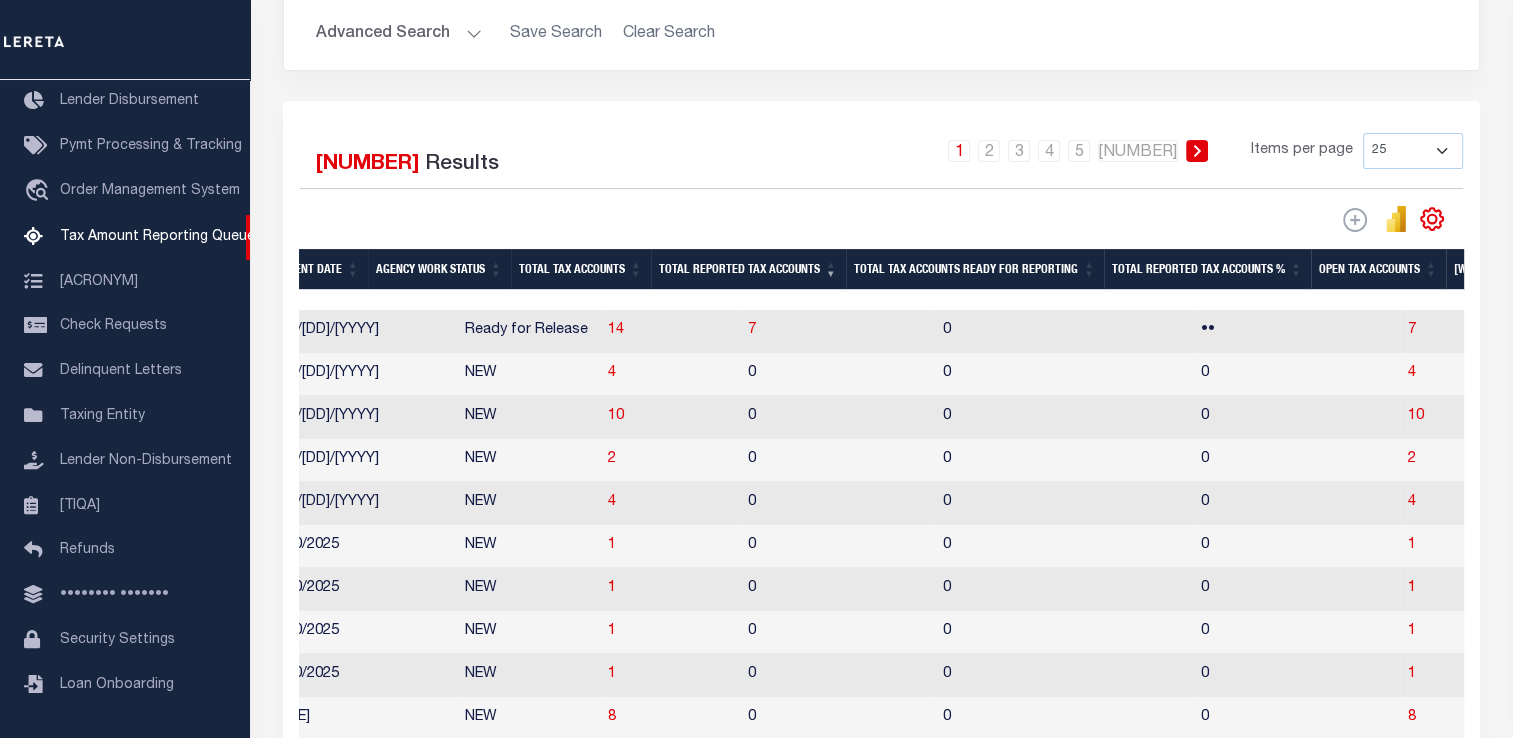 drag, startPoint x: 695, startPoint y: 442, endPoint x: 784, endPoint y: 442, distance: 89 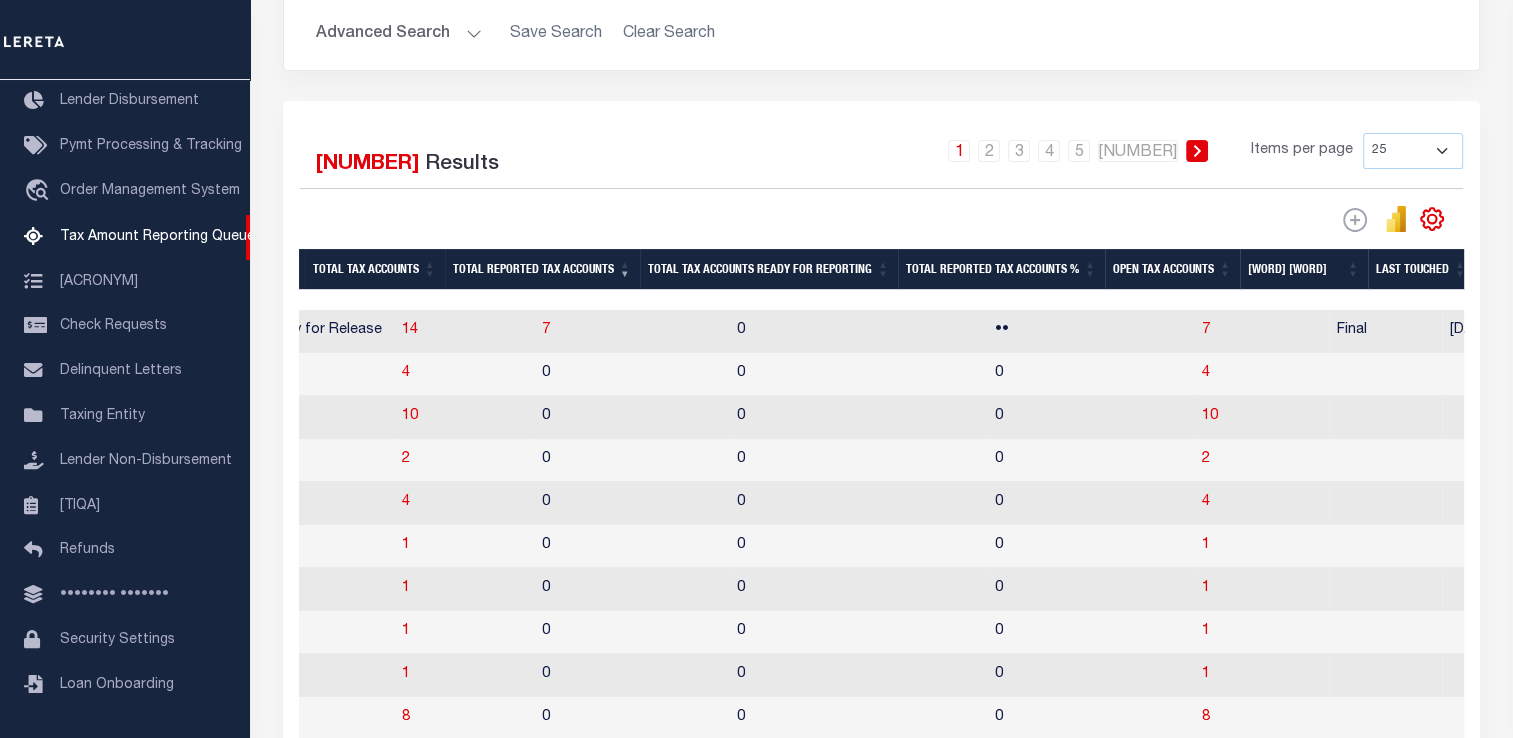 scroll, scrollTop: 0, scrollLeft: 1957, axis: horizontal 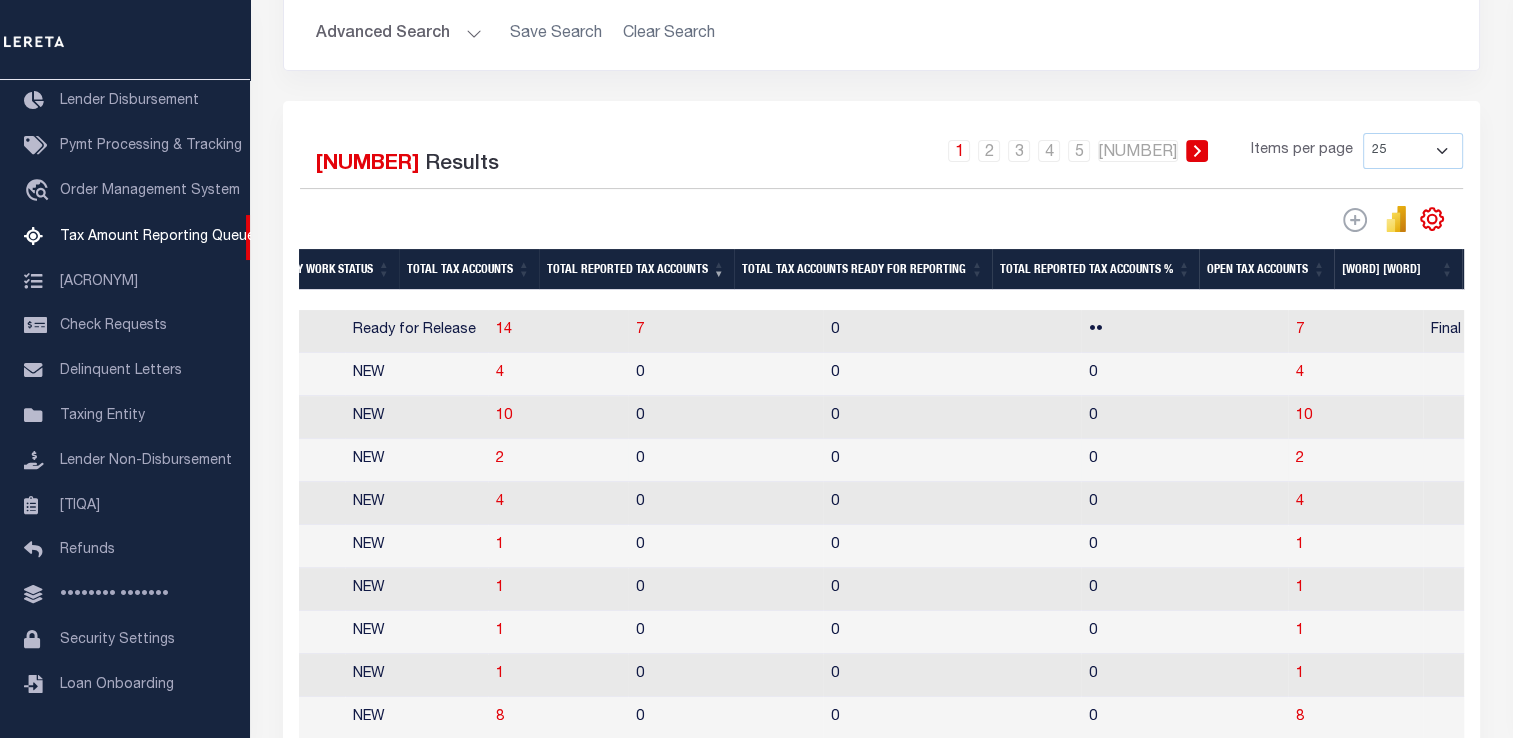 drag, startPoint x: 722, startPoint y: 453, endPoint x: 644, endPoint y: 452, distance: 78.00641 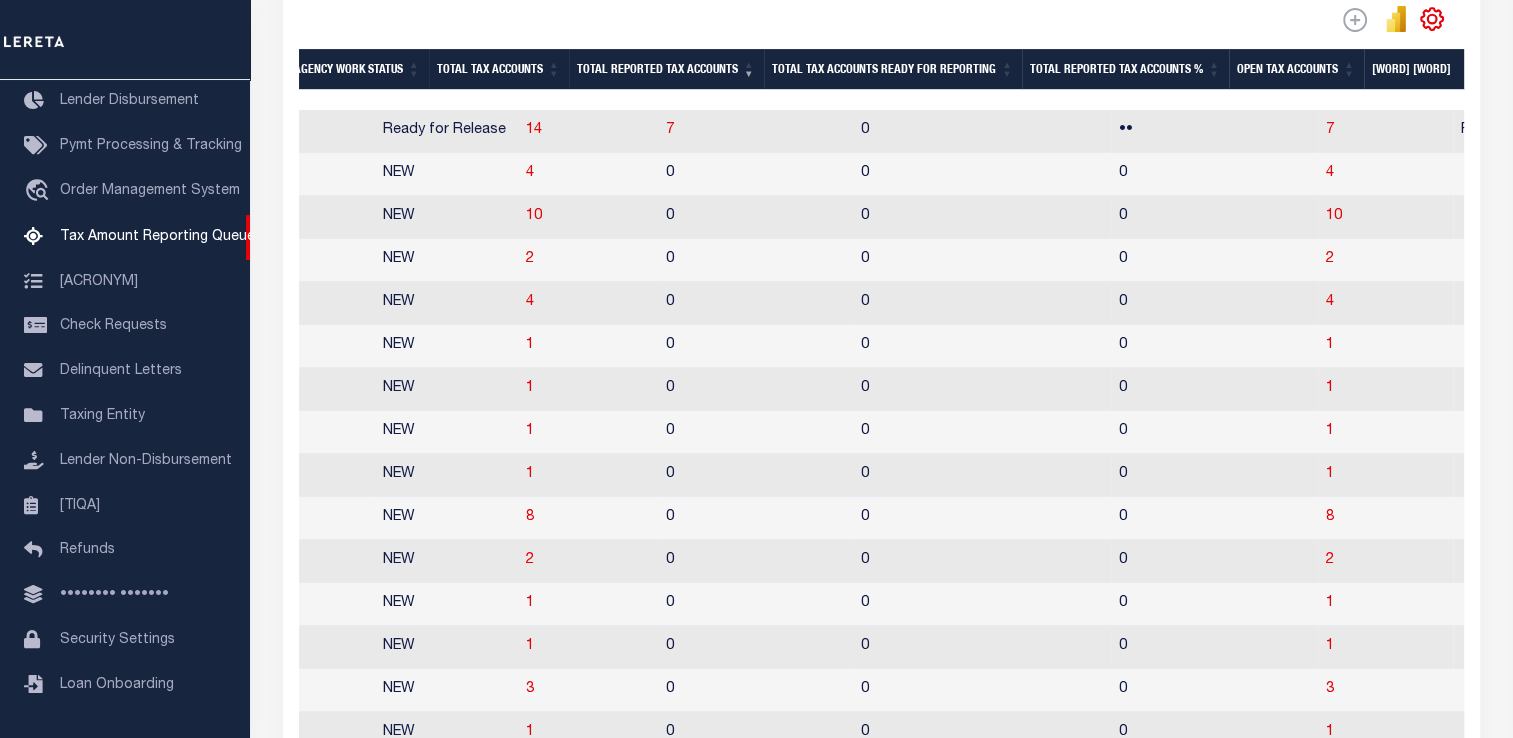 scroll, scrollTop: 906, scrollLeft: 0, axis: vertical 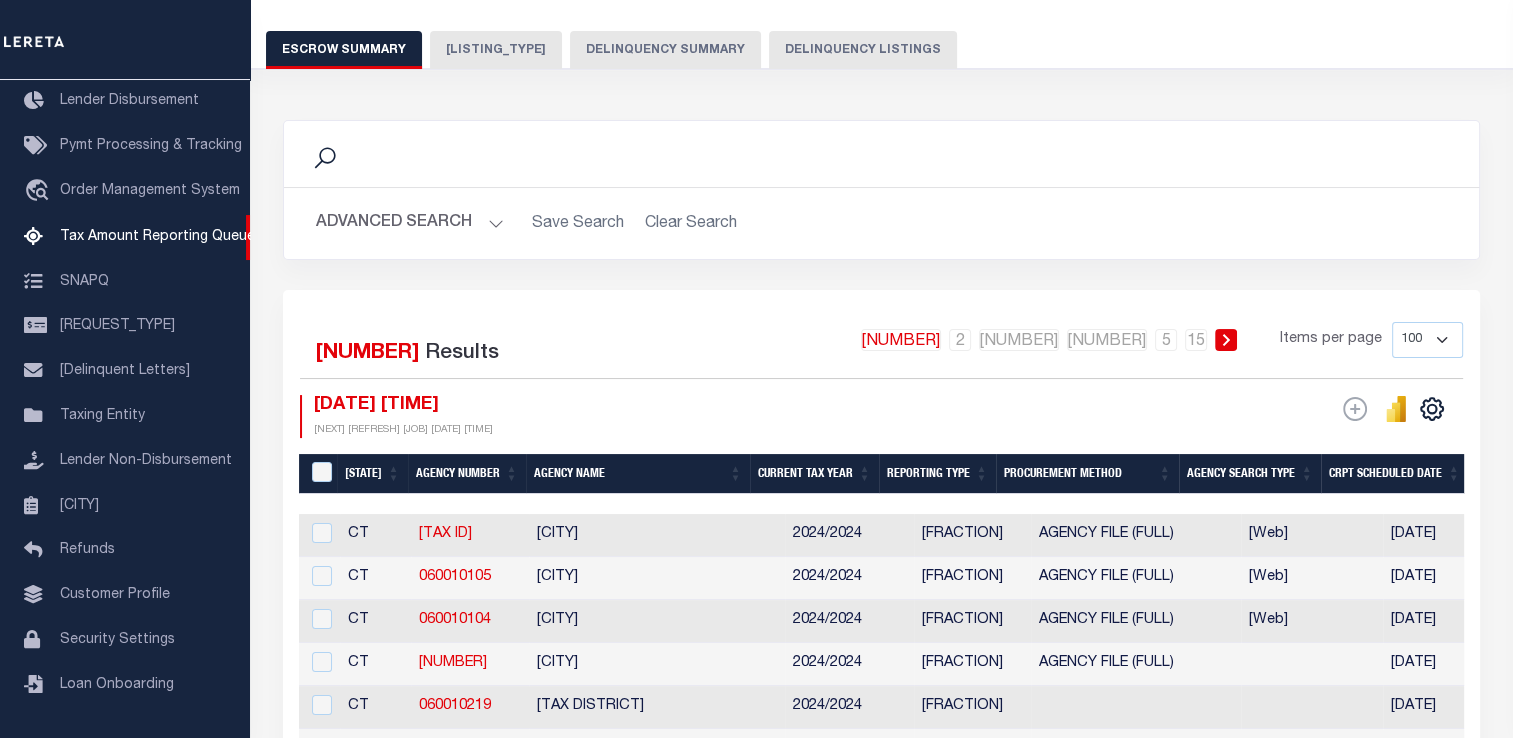 click on "Delinquency Summary" at bounding box center (665, 50) 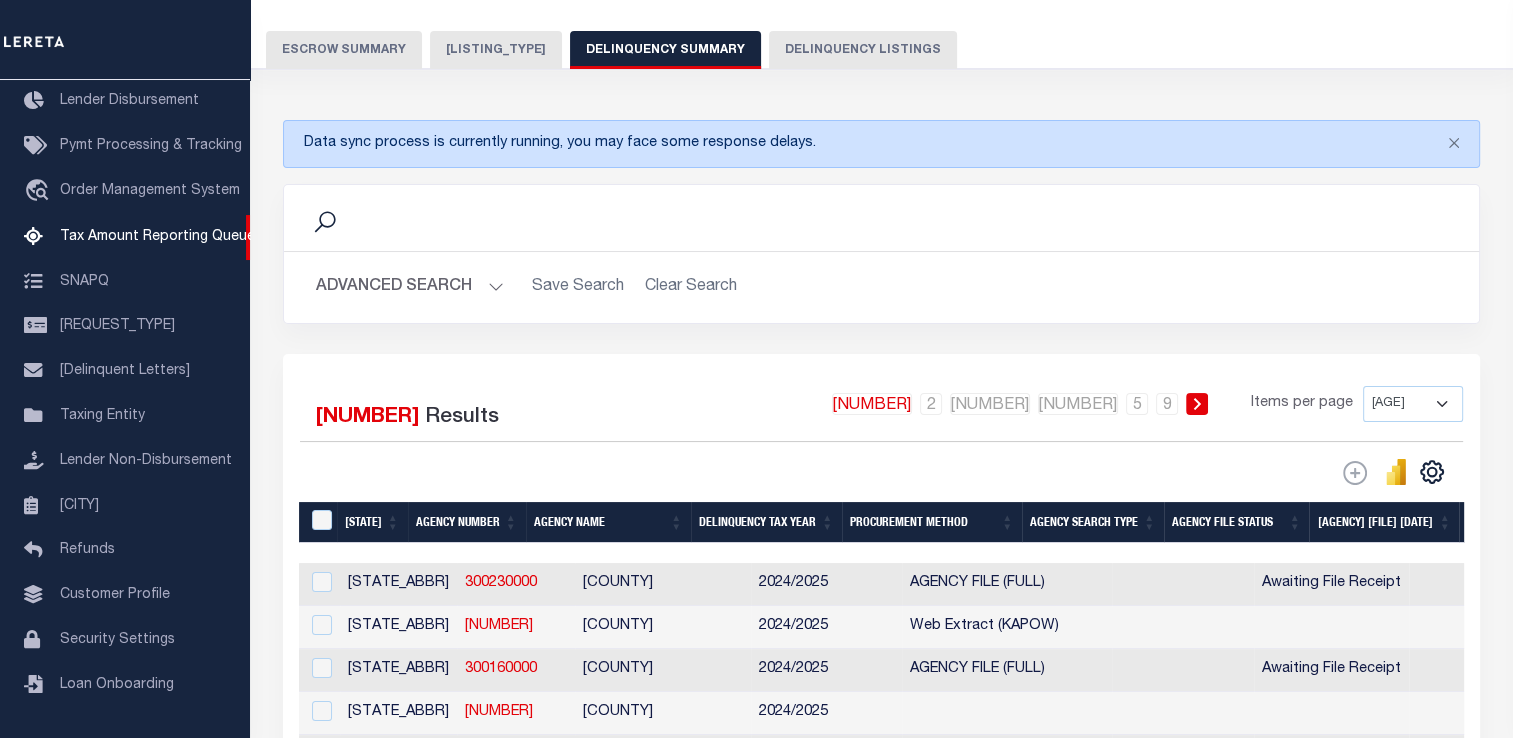 scroll, scrollTop: 0, scrollLeft: 0, axis: both 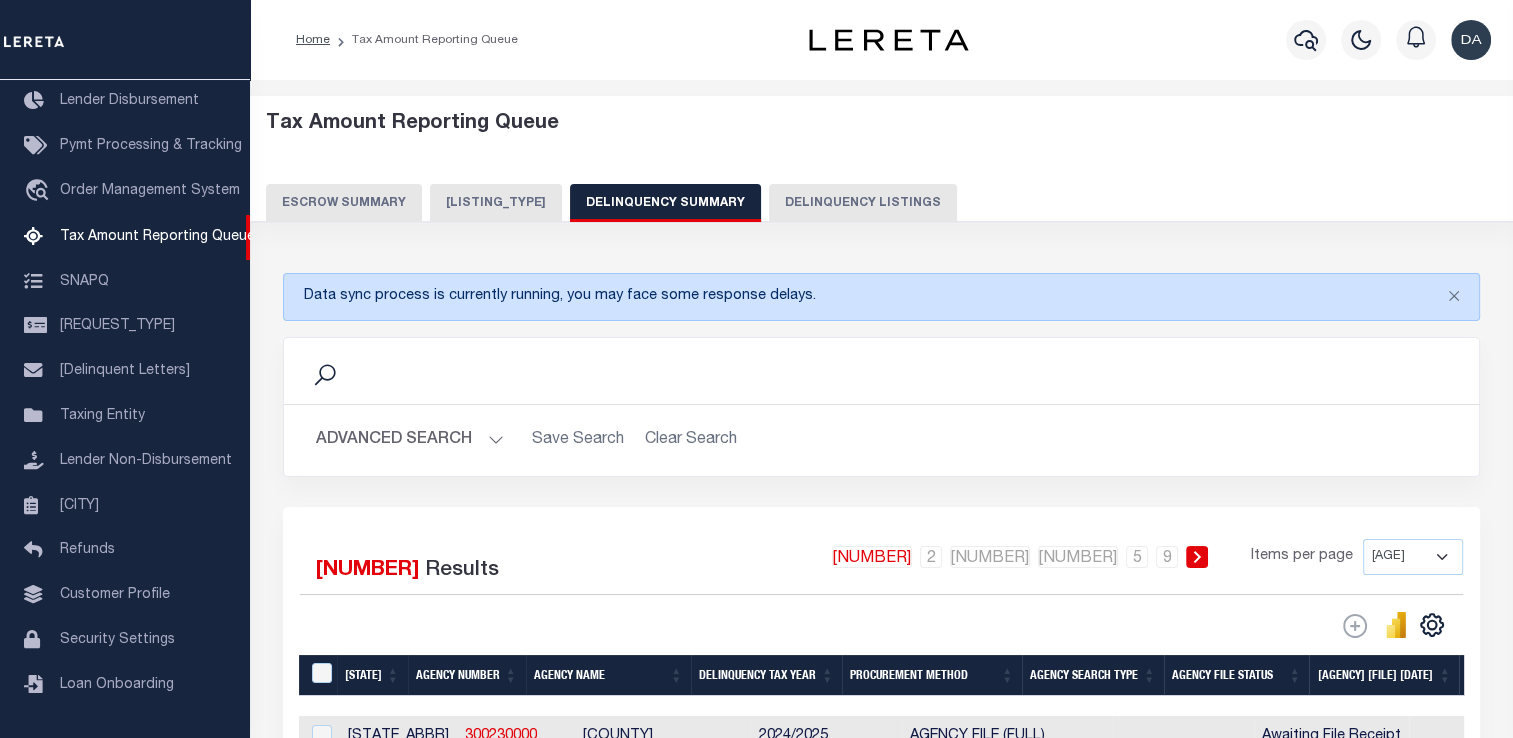 click on "Advanced Search" at bounding box center (410, 440) 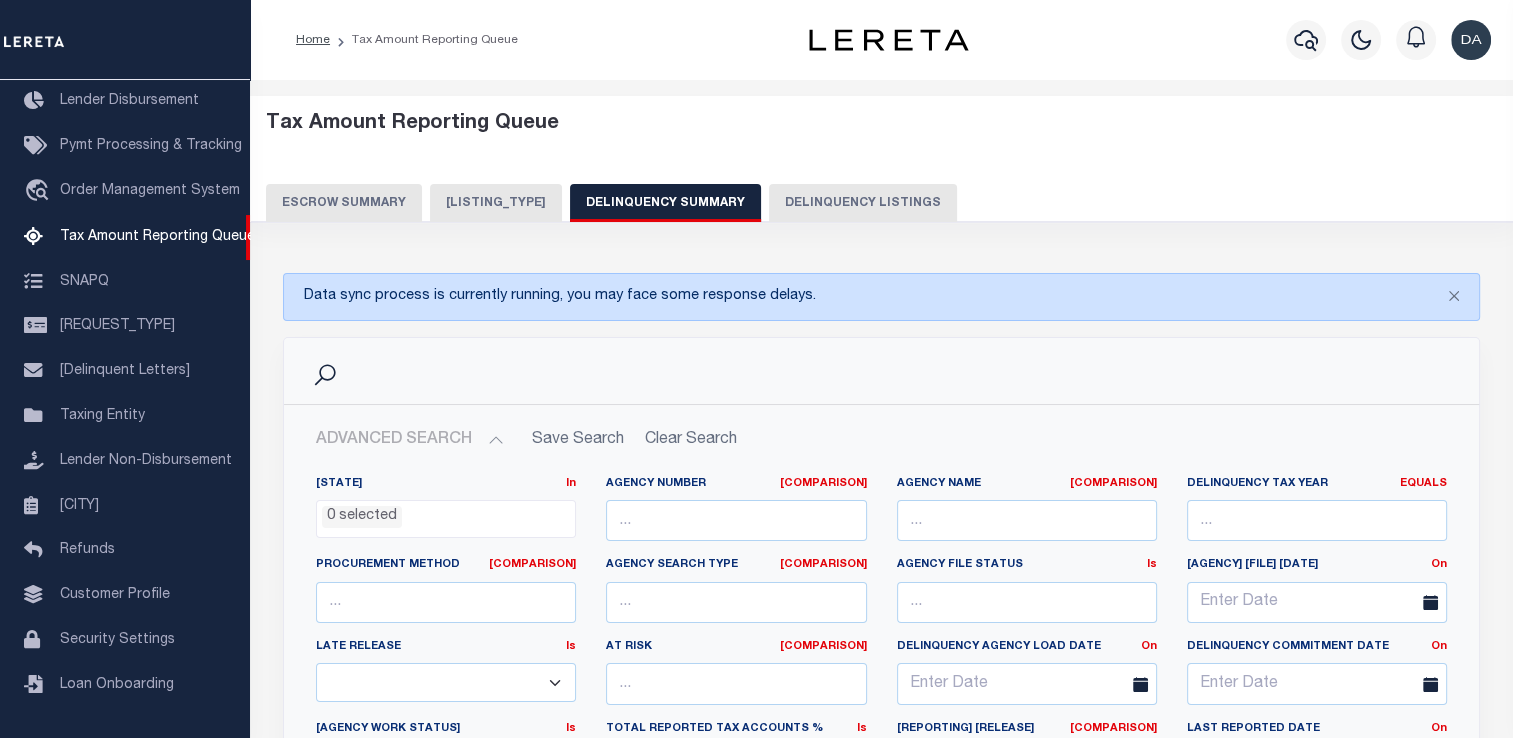 click on "Advanced Search" at bounding box center [410, 440] 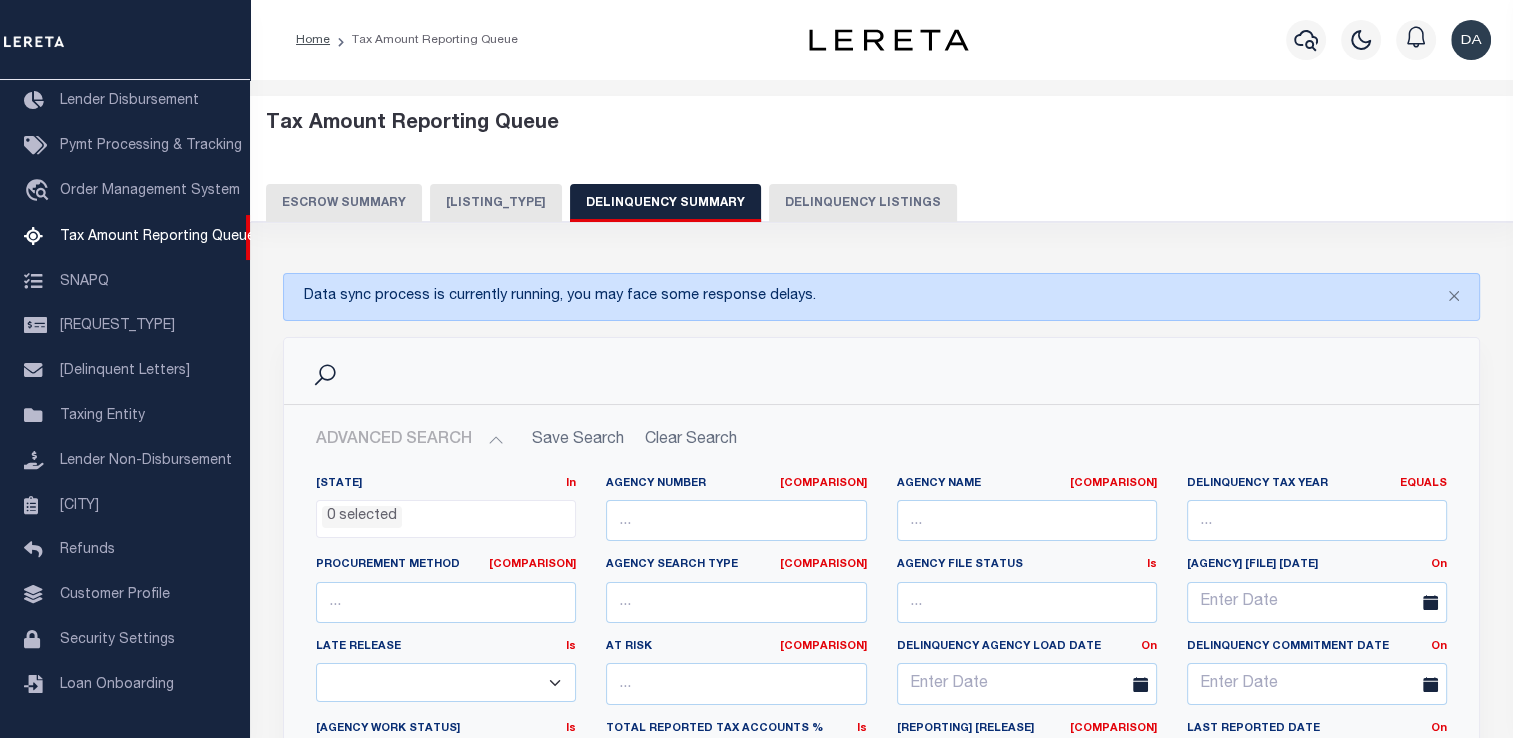 click on "Advanced Search" at bounding box center (410, 440) 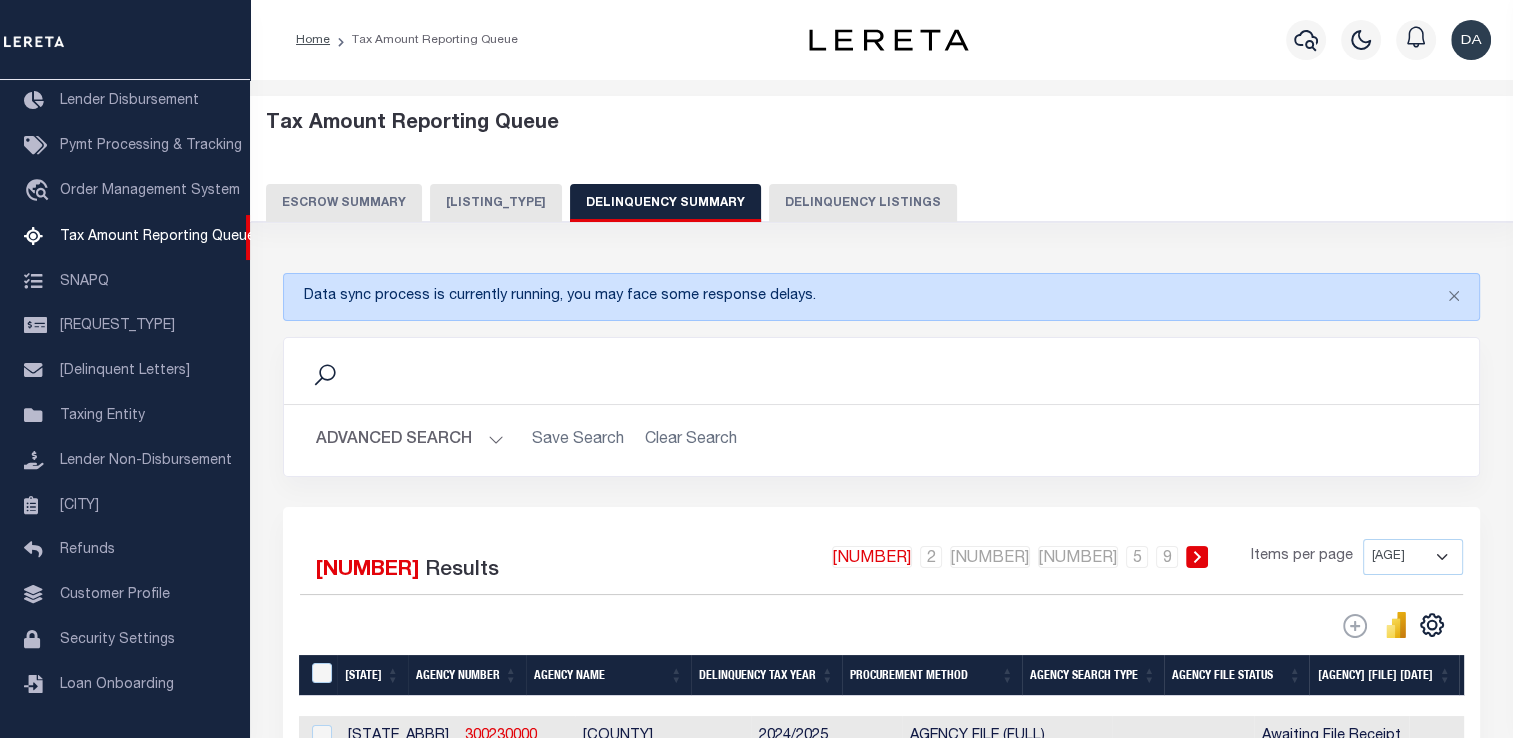 click on "Advanced Search" at bounding box center (410, 440) 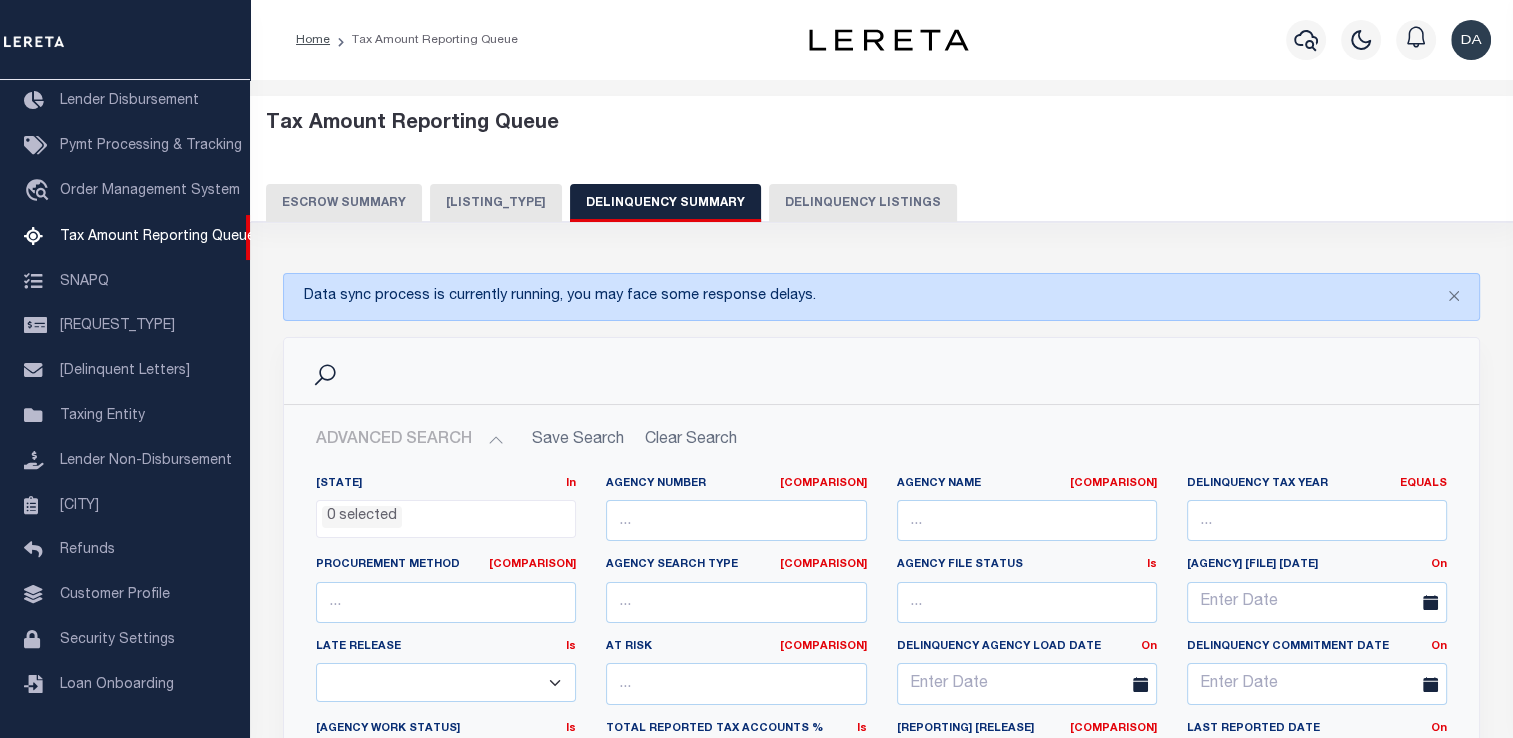 click on "Advanced Search" at bounding box center [410, 440] 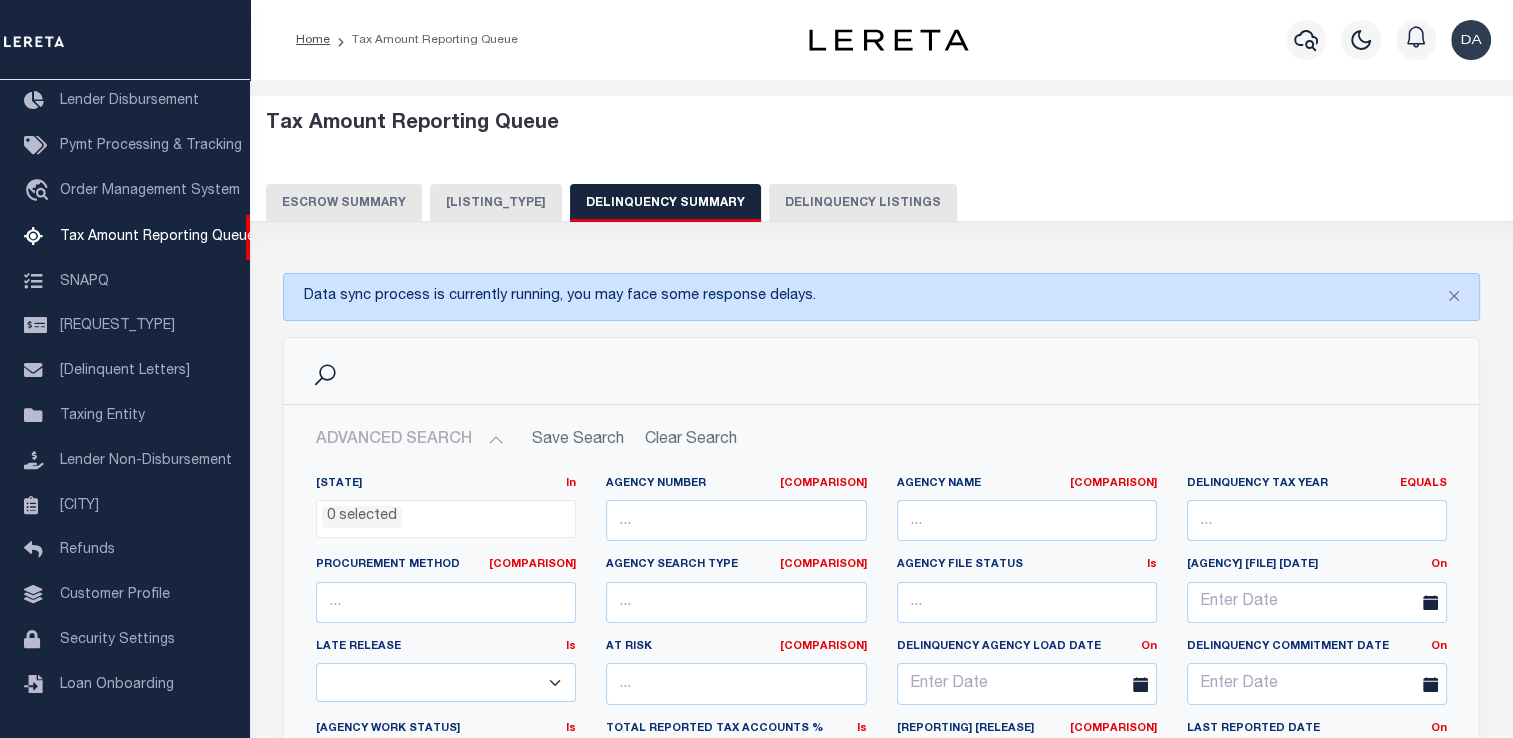 click on "Advanced Search" at bounding box center (410, 440) 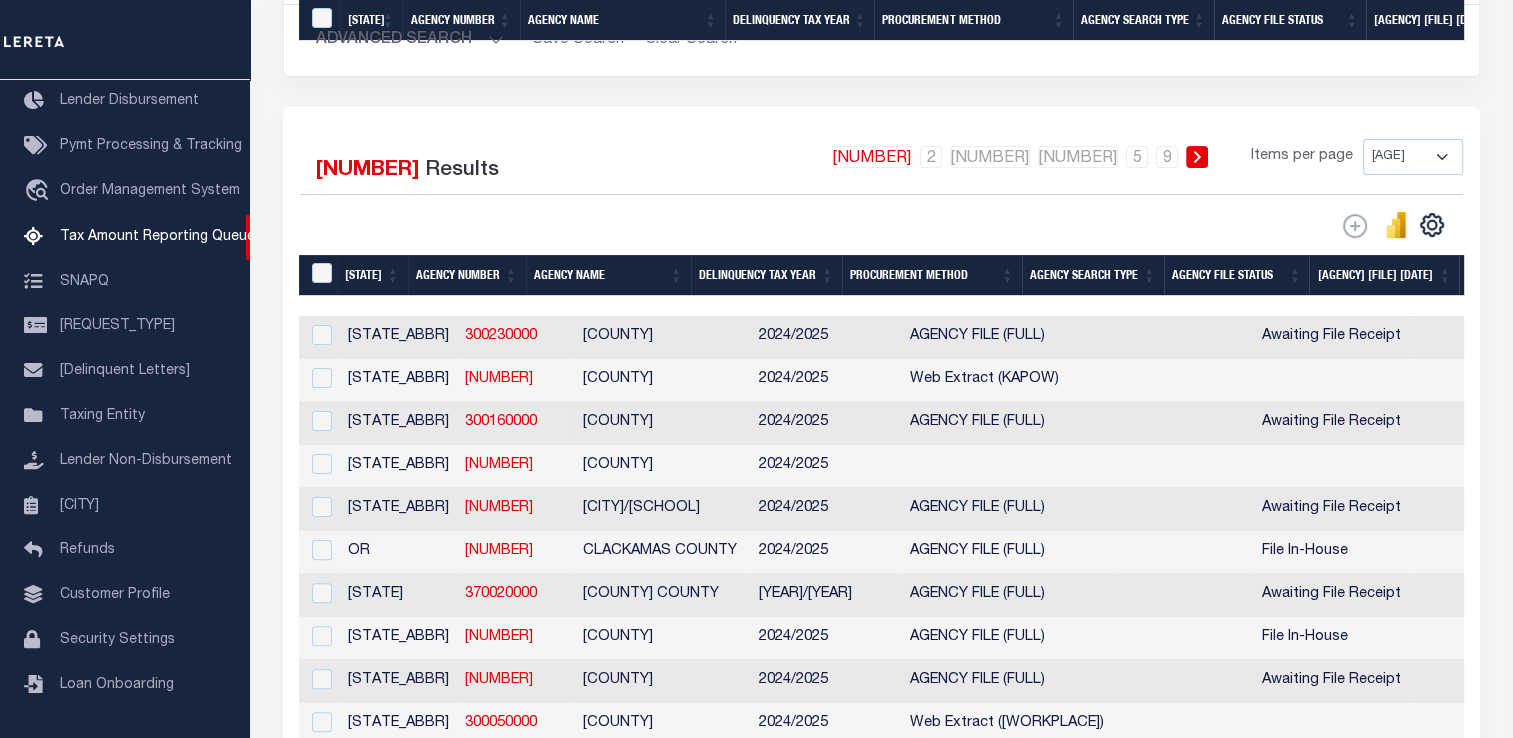 scroll, scrollTop: 700, scrollLeft: 0, axis: vertical 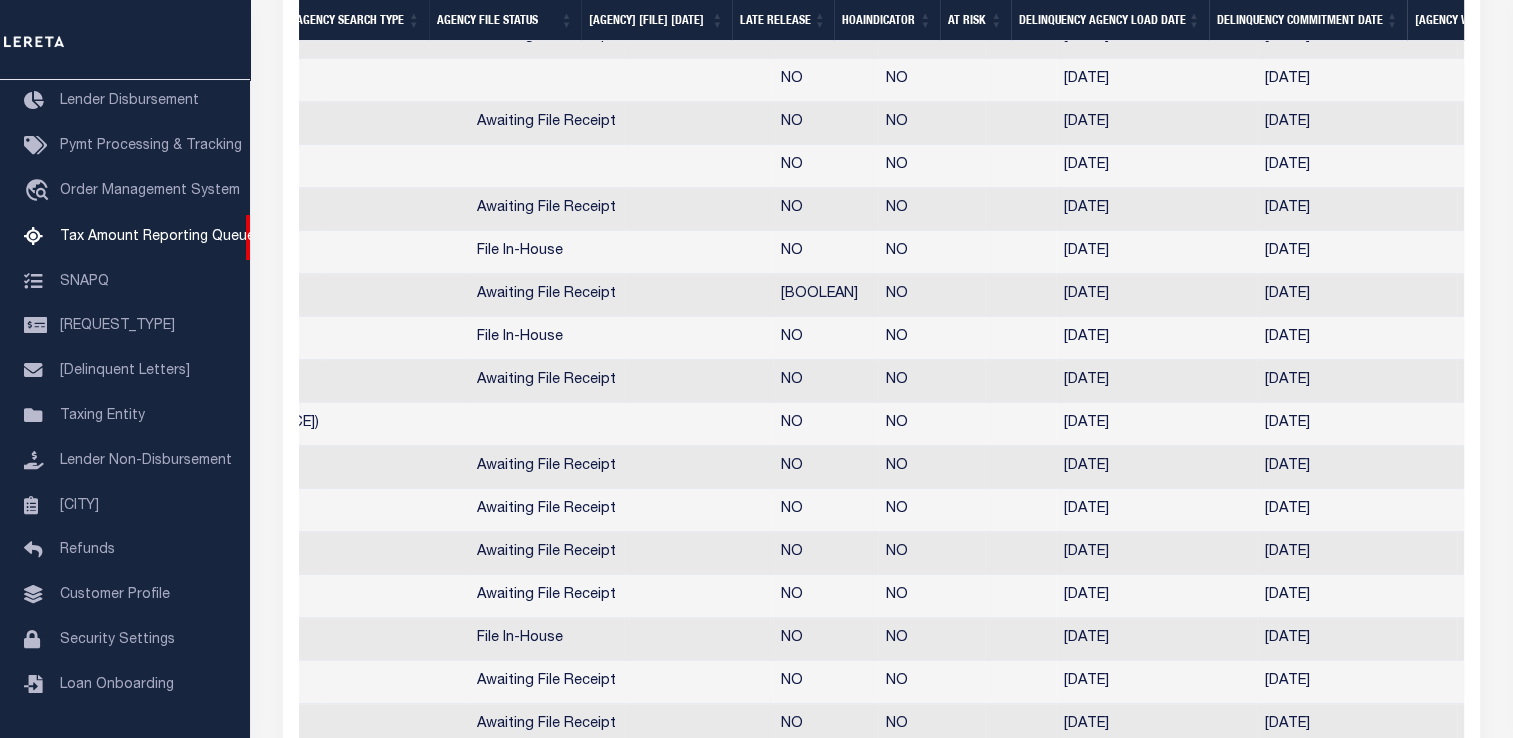 drag, startPoint x: 747, startPoint y: 461, endPoint x: 825, endPoint y: 465, distance: 78.10249 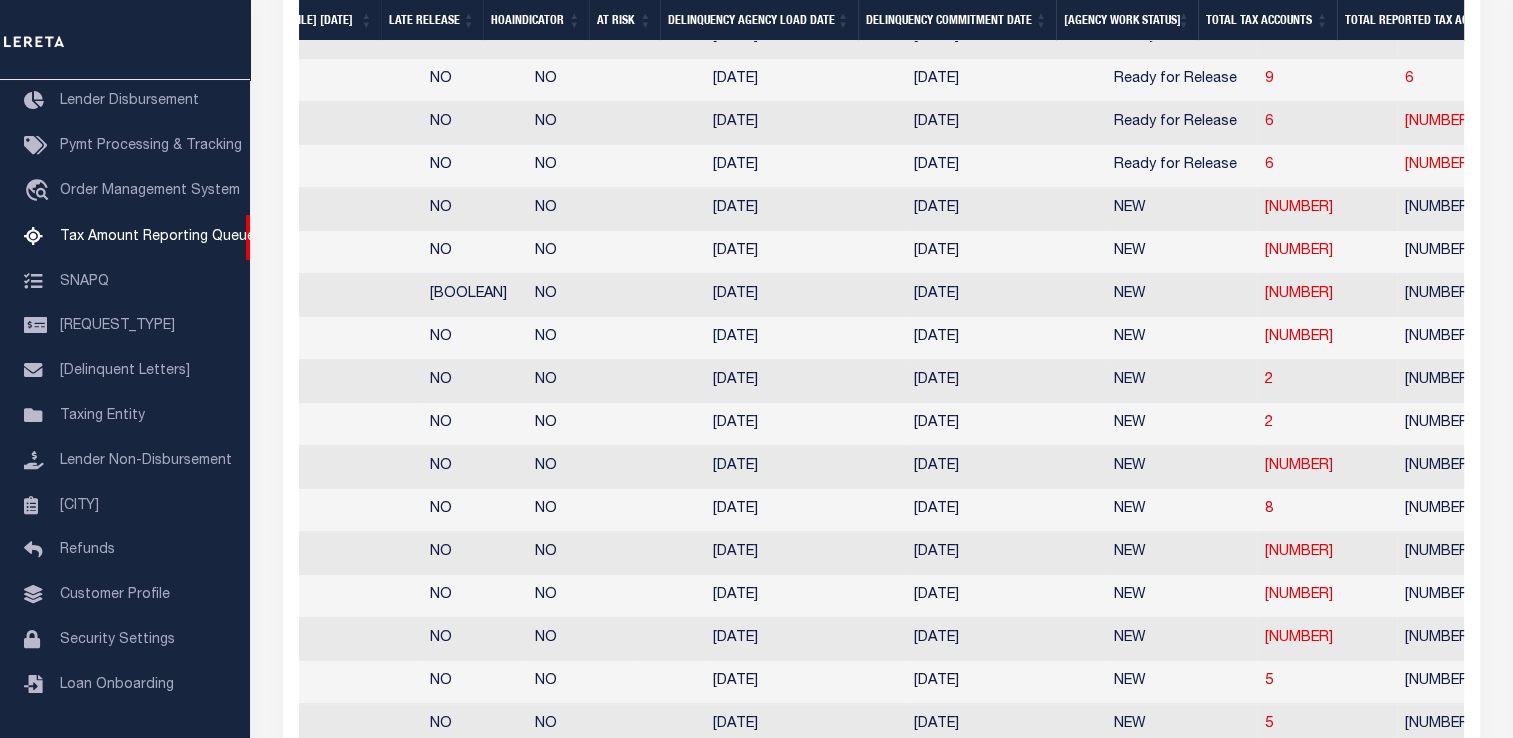 drag, startPoint x: 680, startPoint y: 470, endPoint x: 892, endPoint y: 481, distance: 212.28519 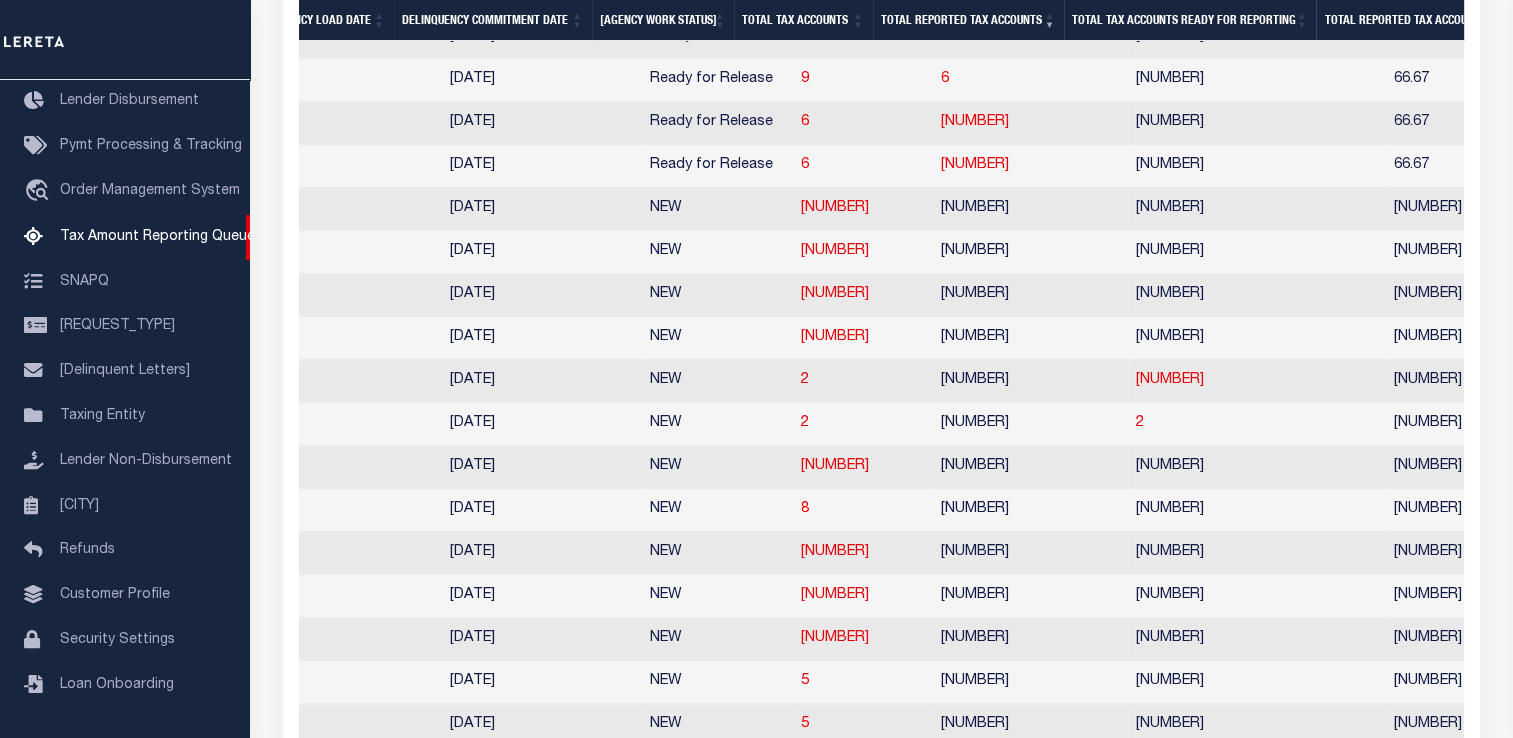scroll, scrollTop: 600, scrollLeft: 0, axis: vertical 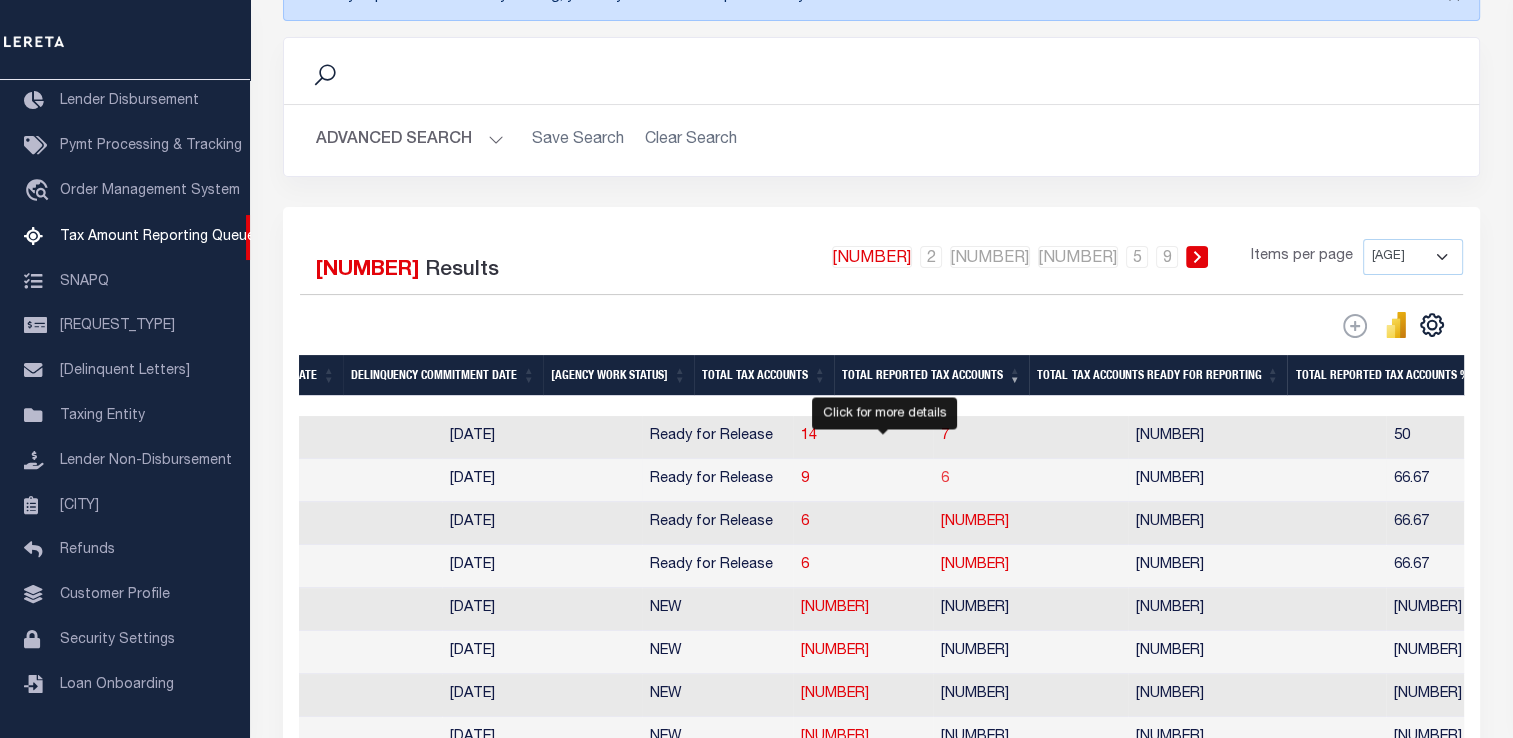 click on "6" at bounding box center [945, 479] 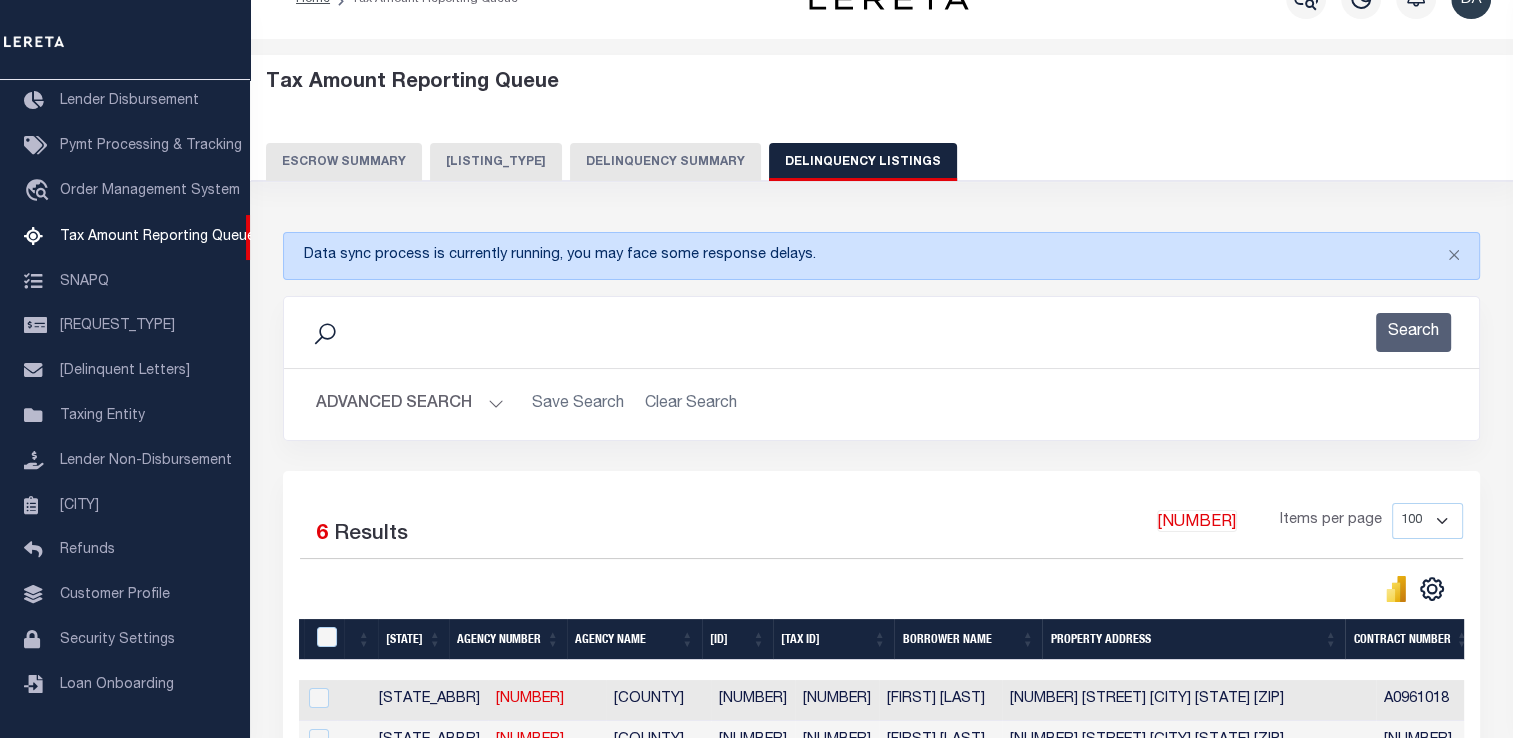 click on "[DELINQUENCY] [SUMMARY]" at bounding box center (665, 162) 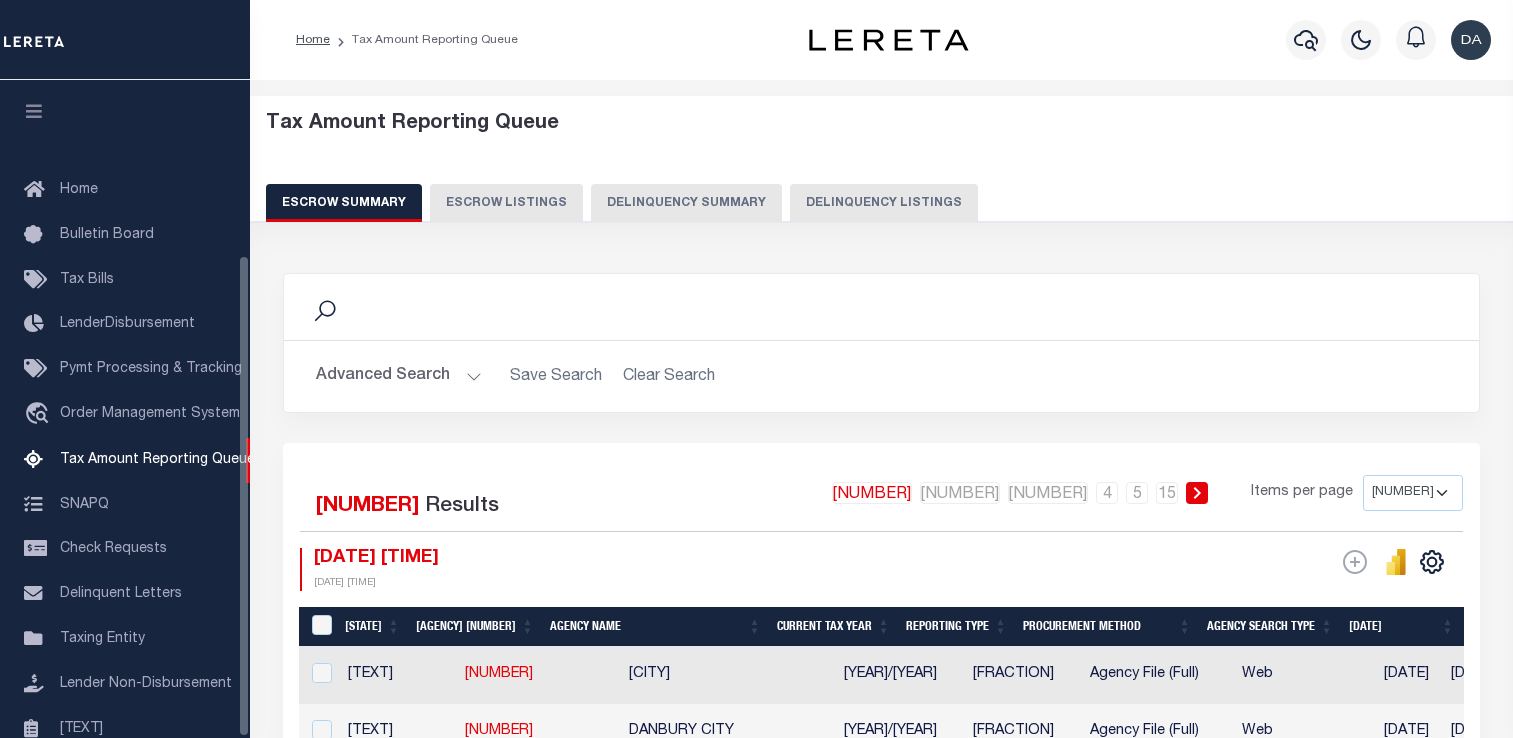 scroll, scrollTop: 6, scrollLeft: 0, axis: vertical 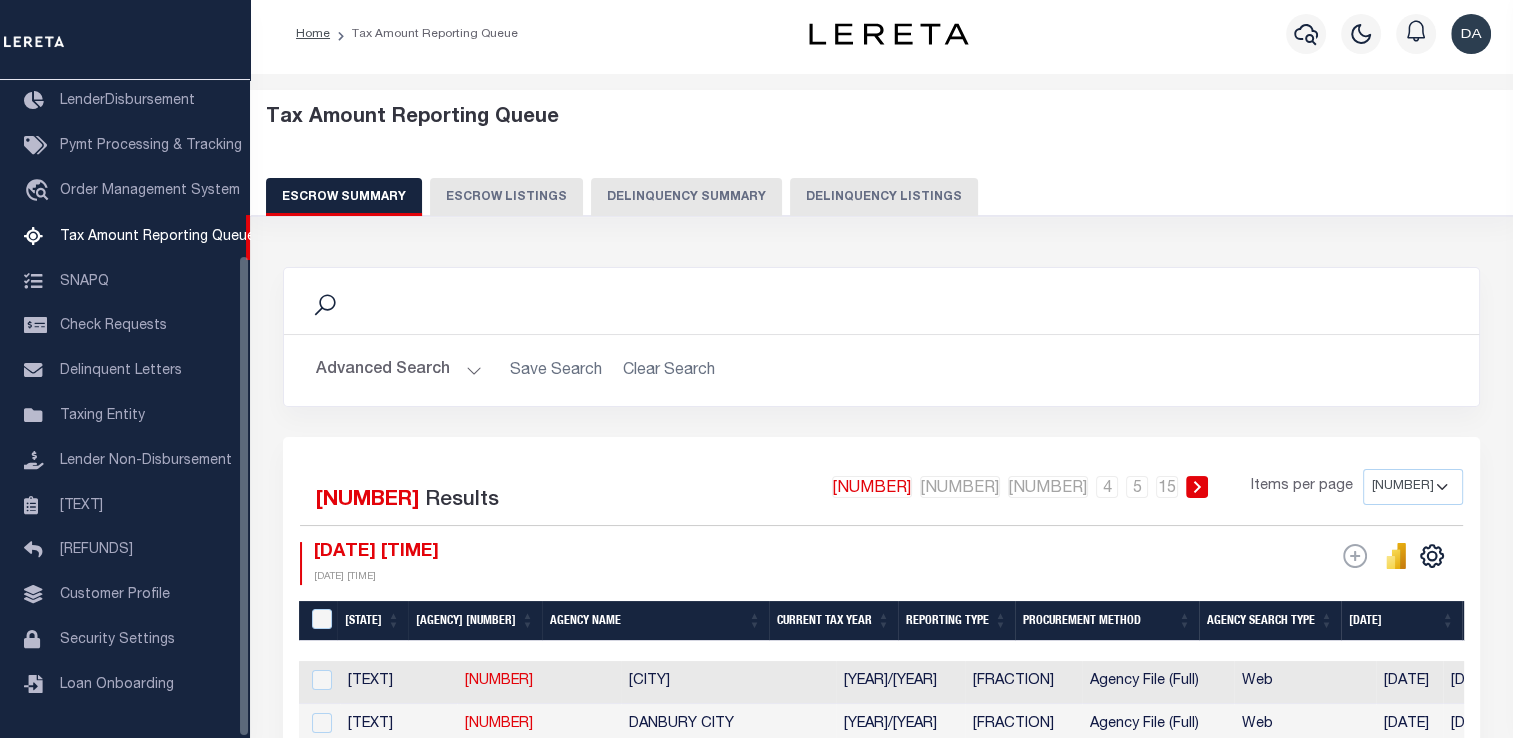 click on "[DELINQUENCY] [SUMMARY]" at bounding box center [686, 197] 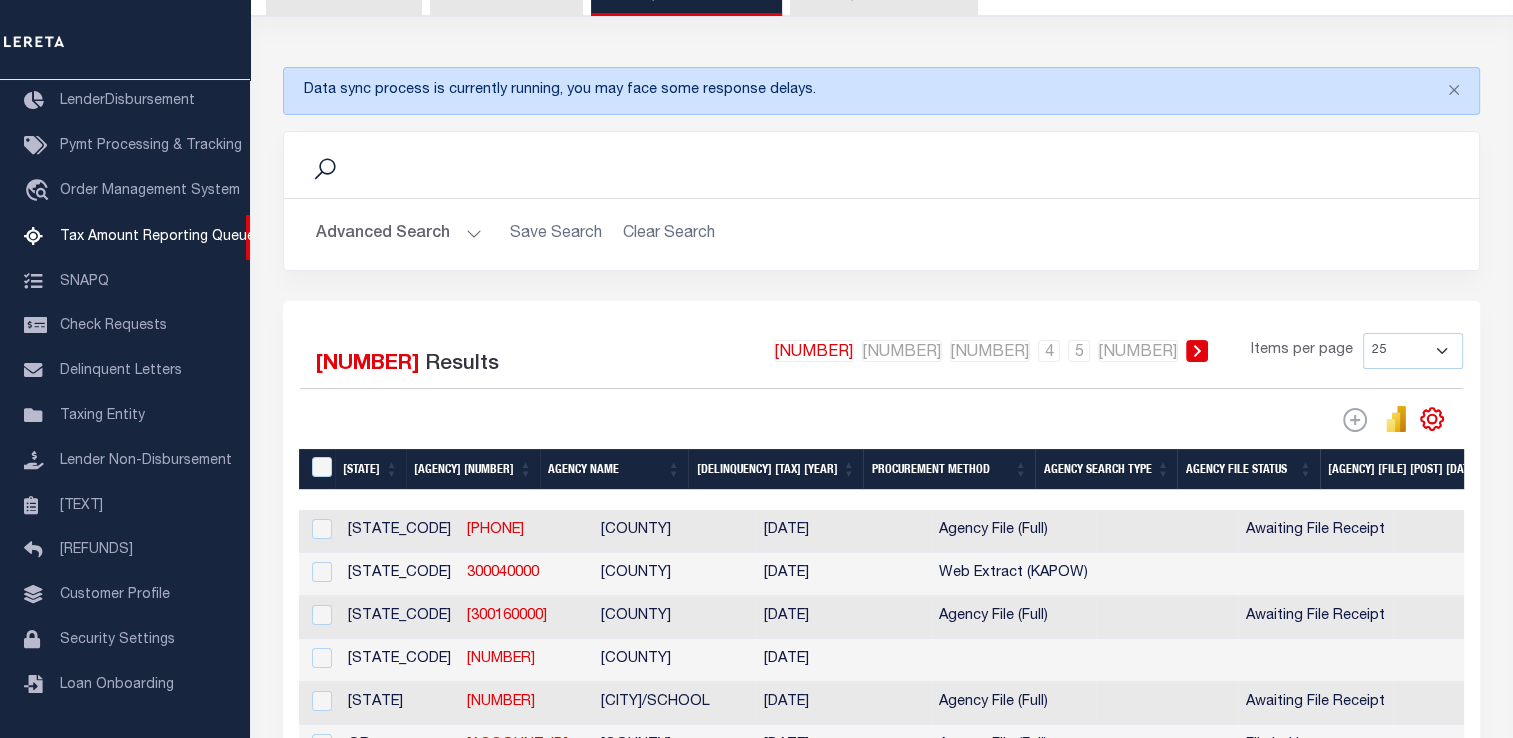 scroll, scrollTop: 406, scrollLeft: 0, axis: vertical 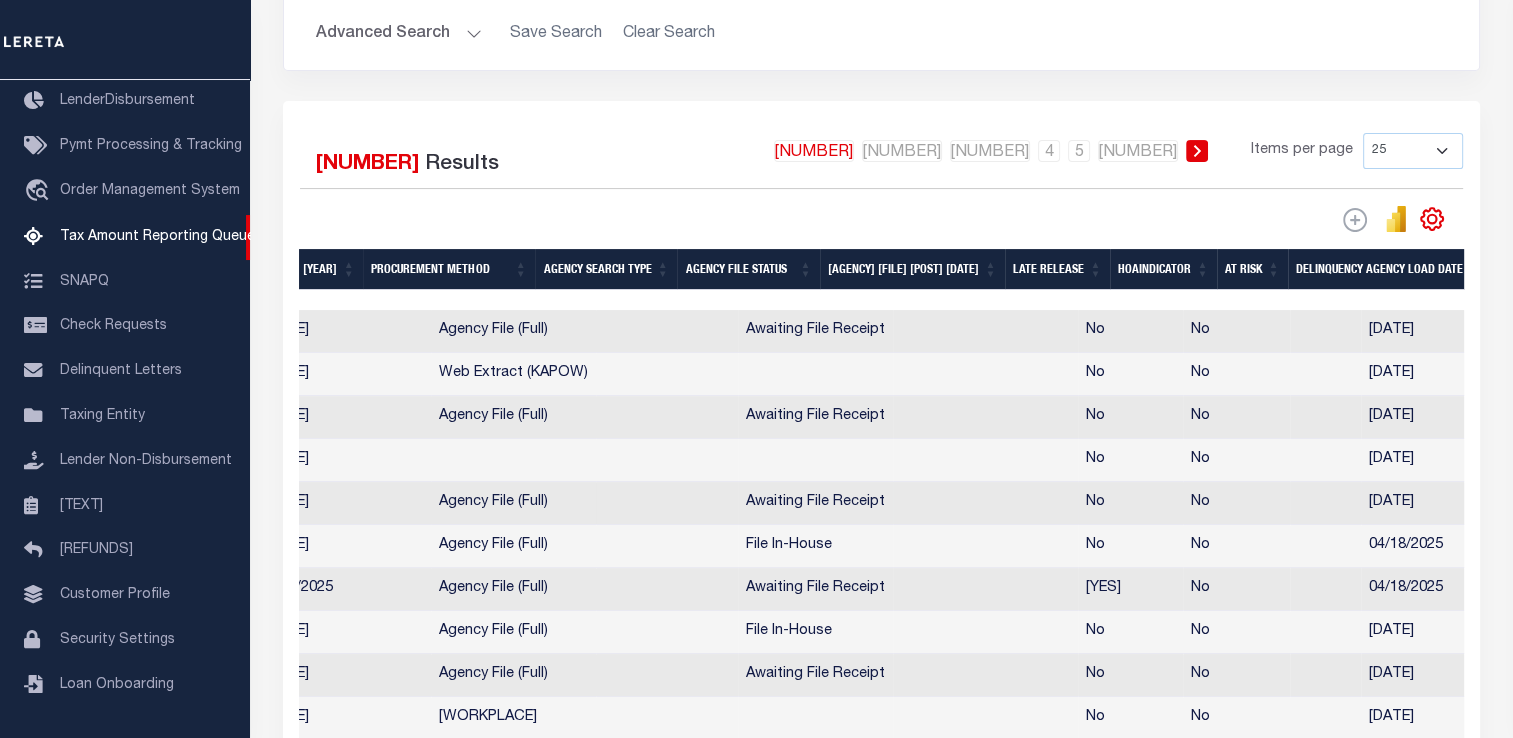 drag, startPoint x: 687, startPoint y: 517, endPoint x: 852, endPoint y: 521, distance: 165.04848 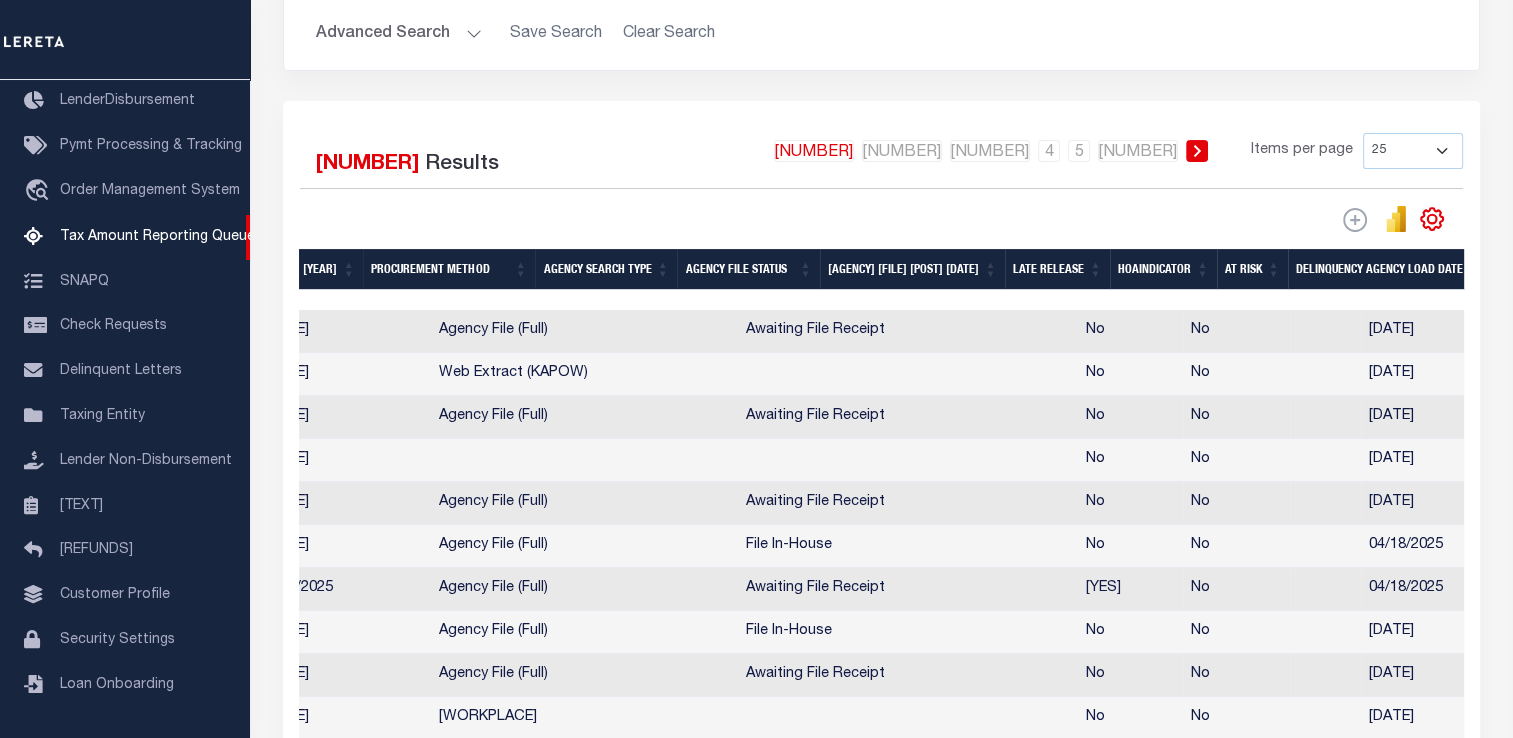 scroll, scrollTop: 0, scrollLeft: 735, axis: horizontal 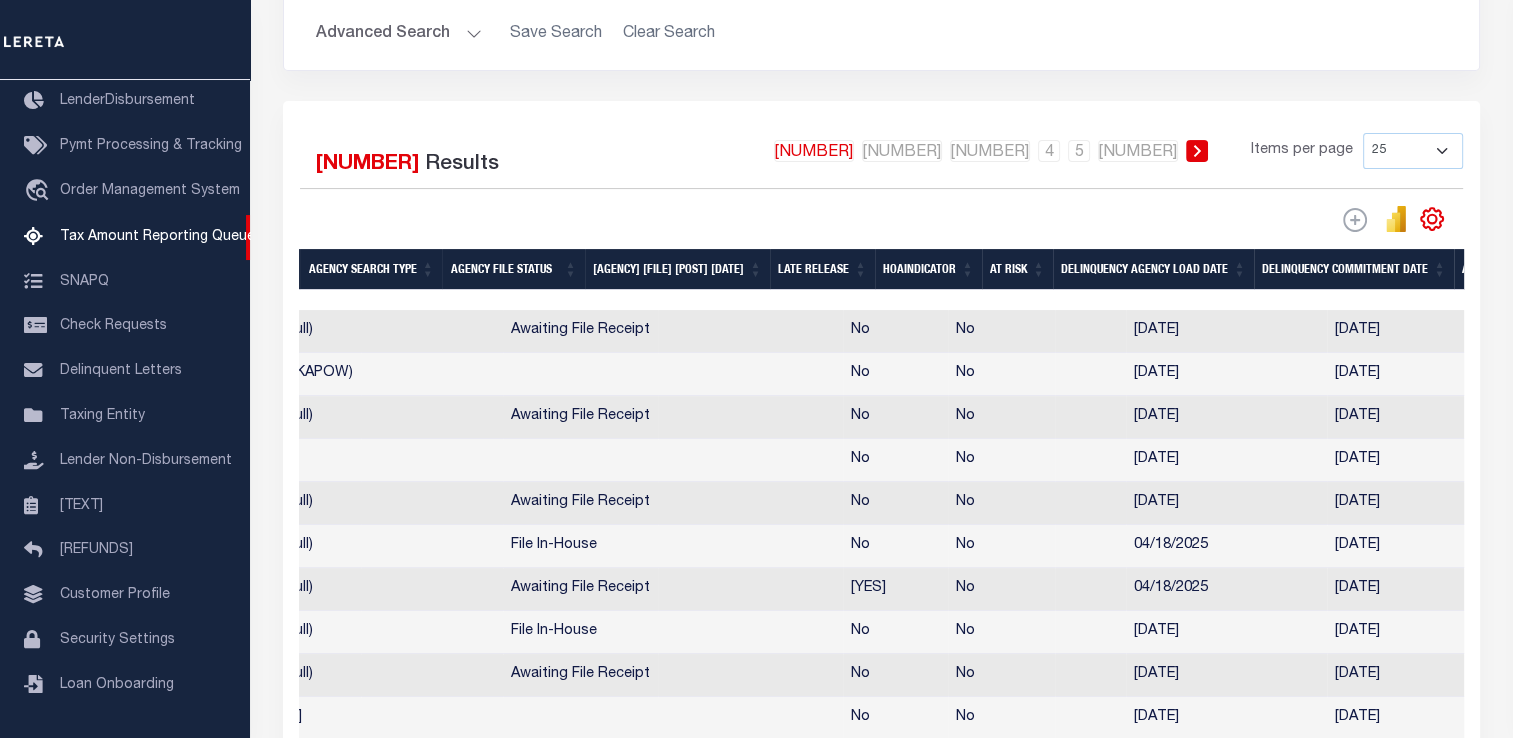 drag, startPoint x: 608, startPoint y: 518, endPoint x: 828, endPoint y: 520, distance: 220.0091 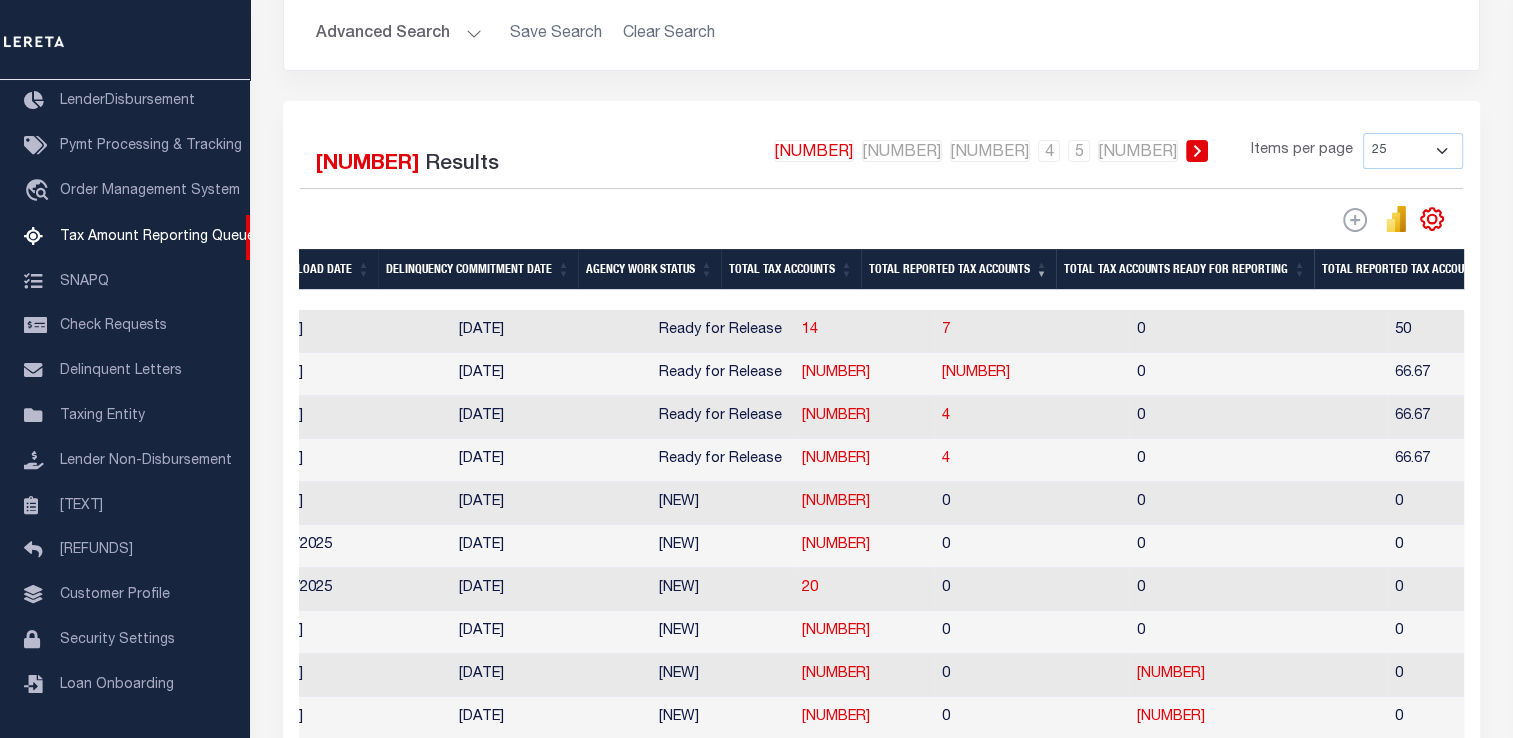scroll, scrollTop: 0, scrollLeft: 1656, axis: horizontal 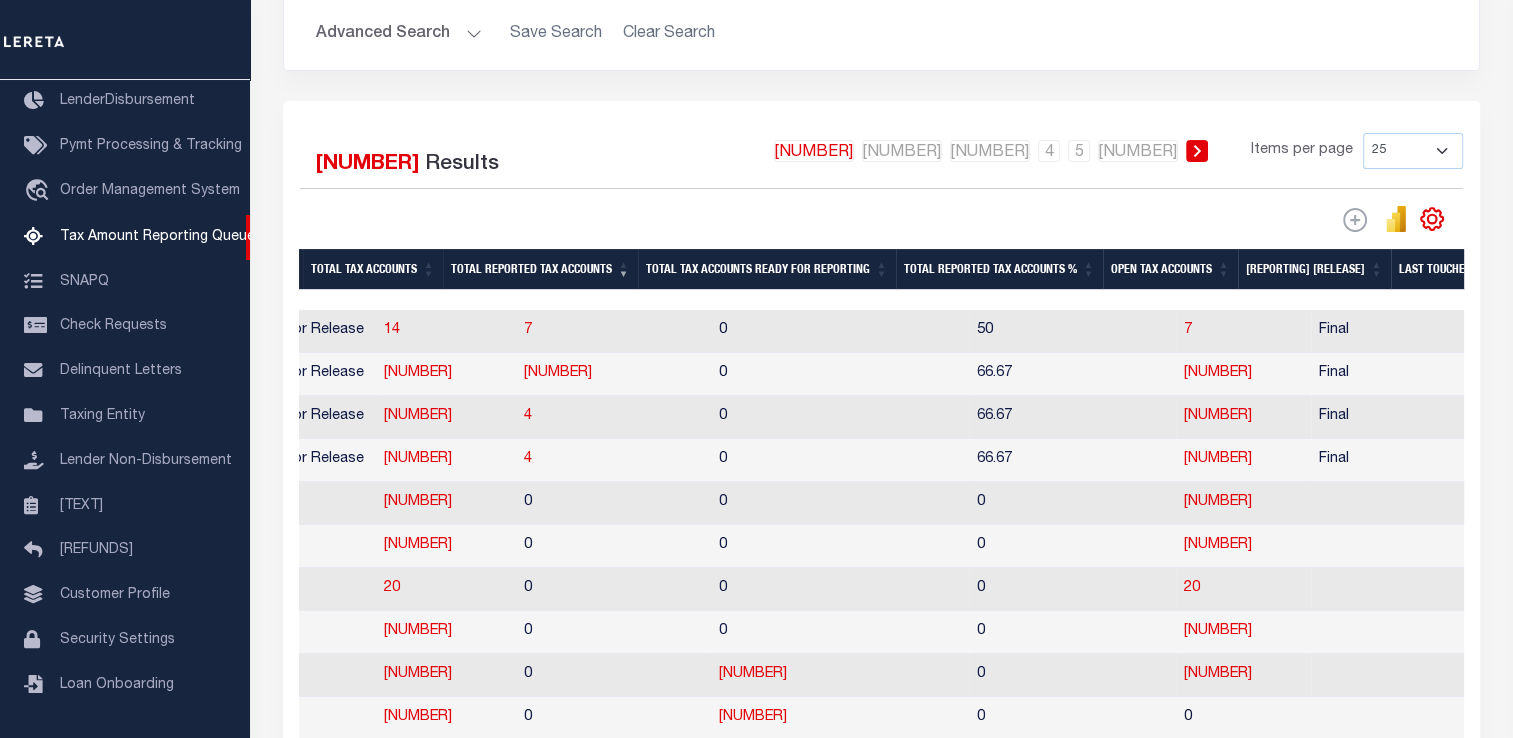 drag, startPoint x: 761, startPoint y: 518, endPoint x: 849, endPoint y: 527, distance: 88.45903 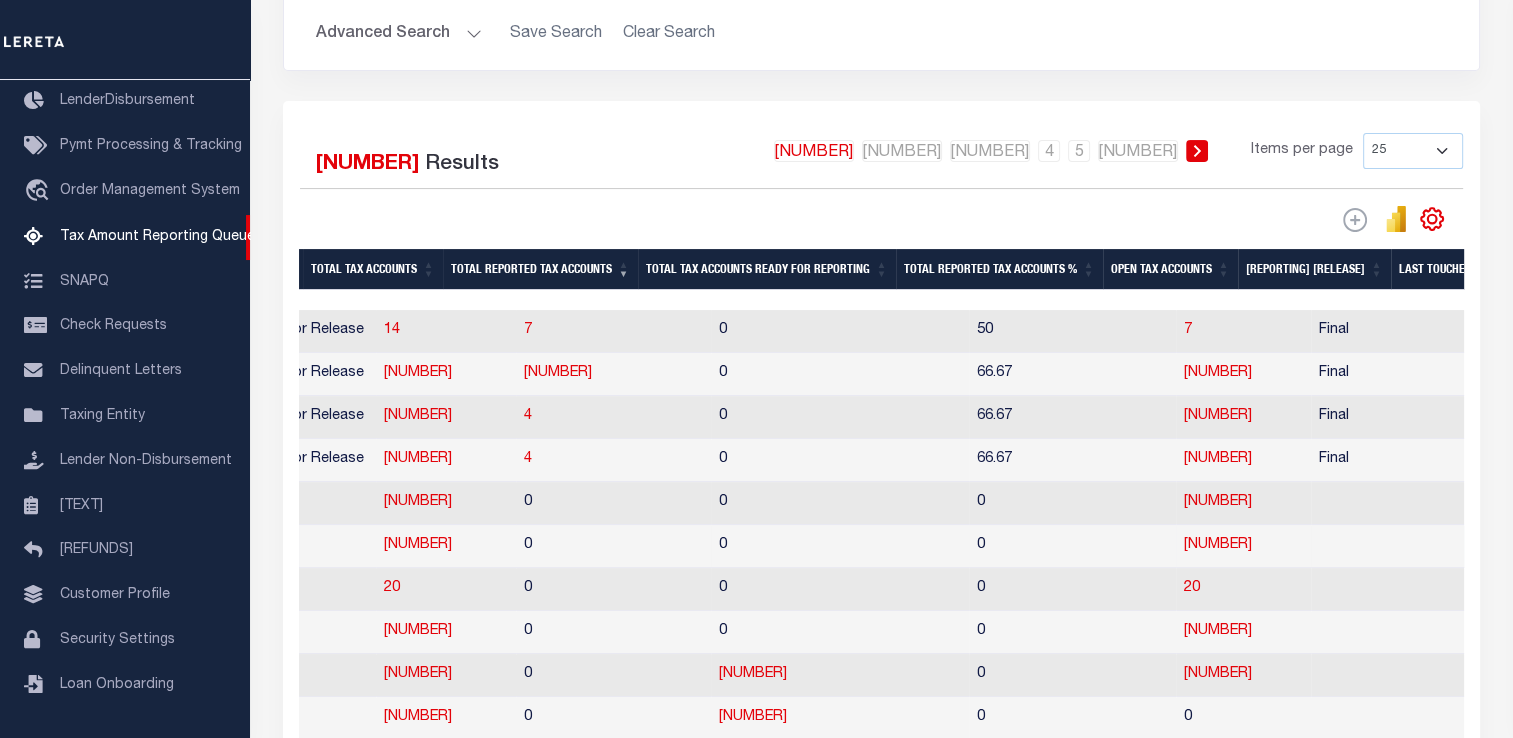 scroll, scrollTop: 0, scrollLeft: 2160, axis: horizontal 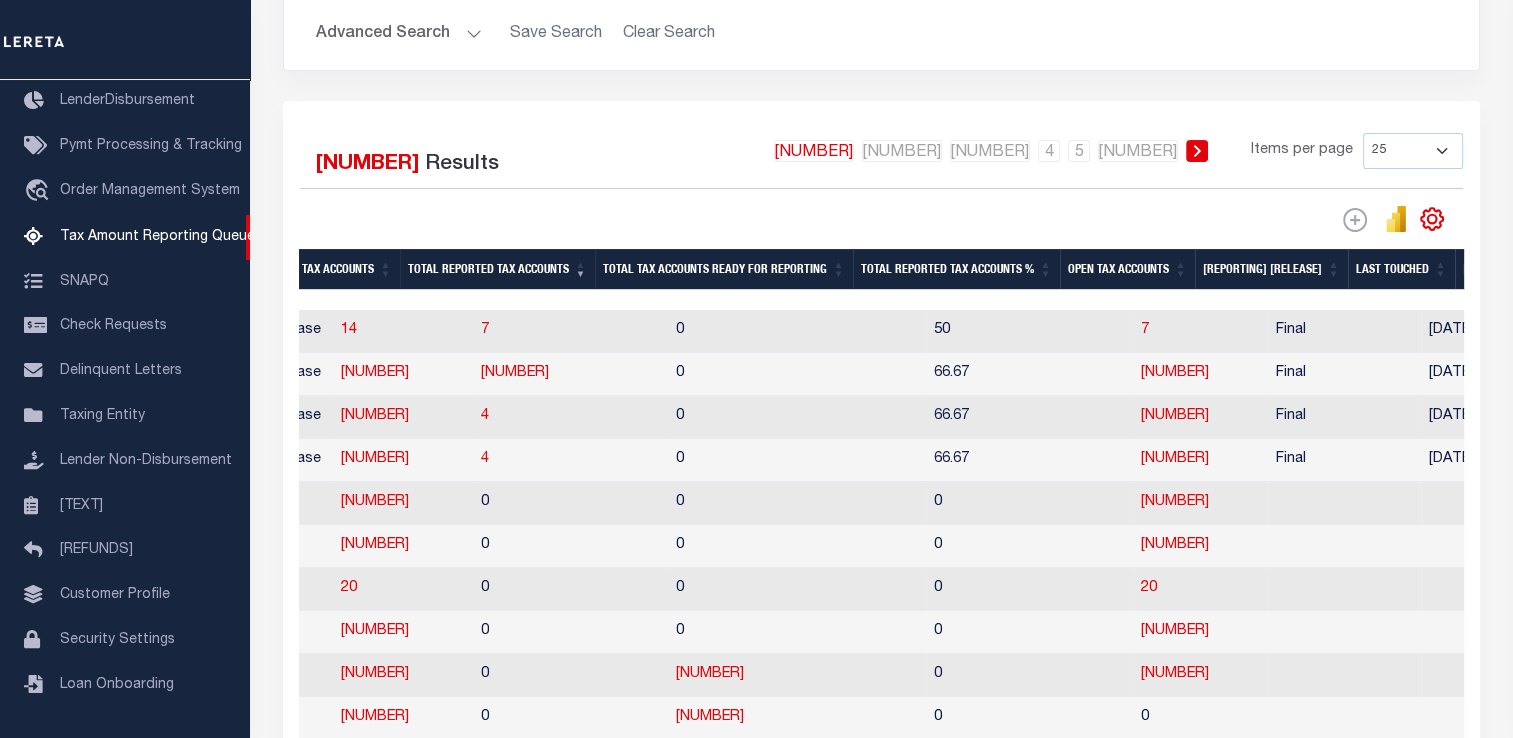 drag, startPoint x: 908, startPoint y: 417, endPoint x: 856, endPoint y: 417, distance: 52 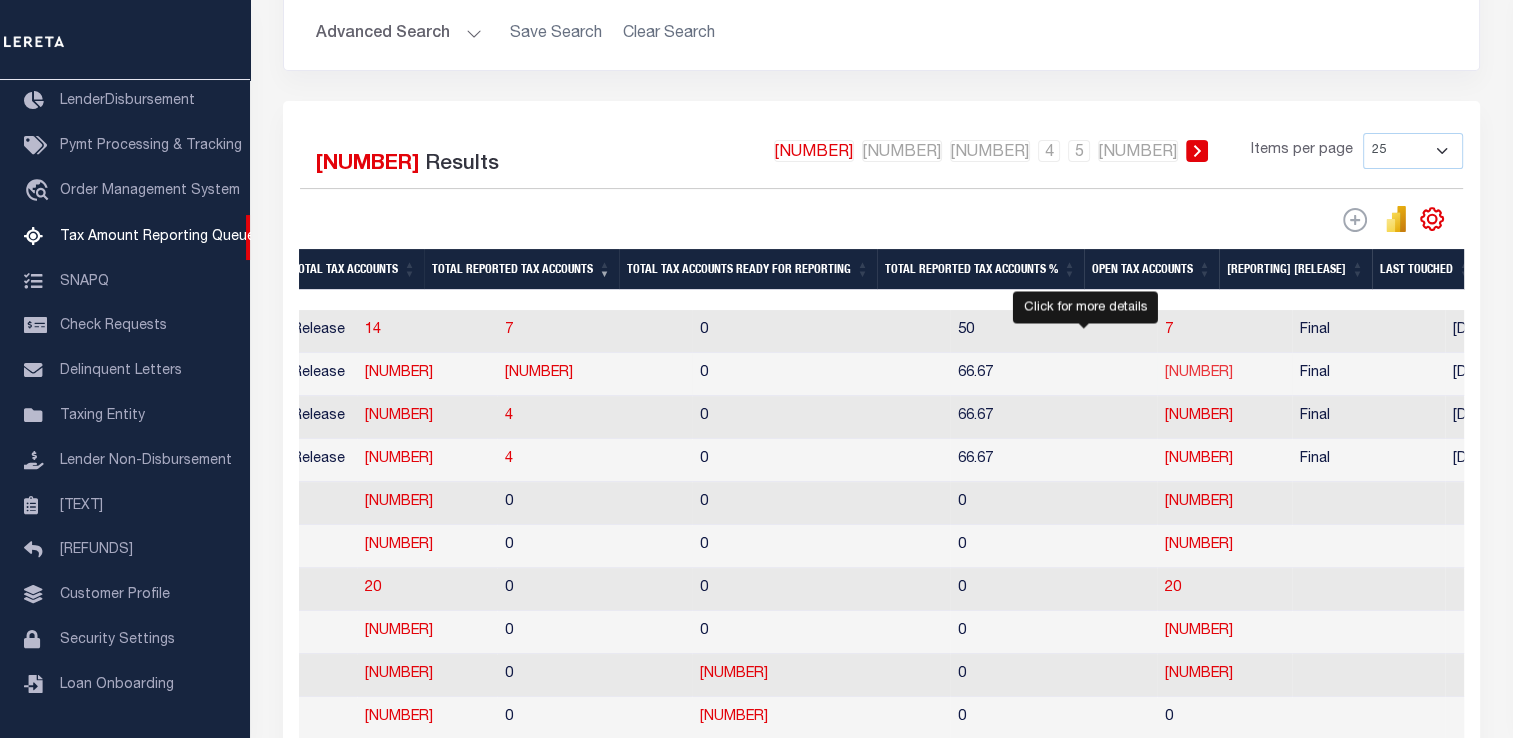 click on "3" at bounding box center (1199, 373) 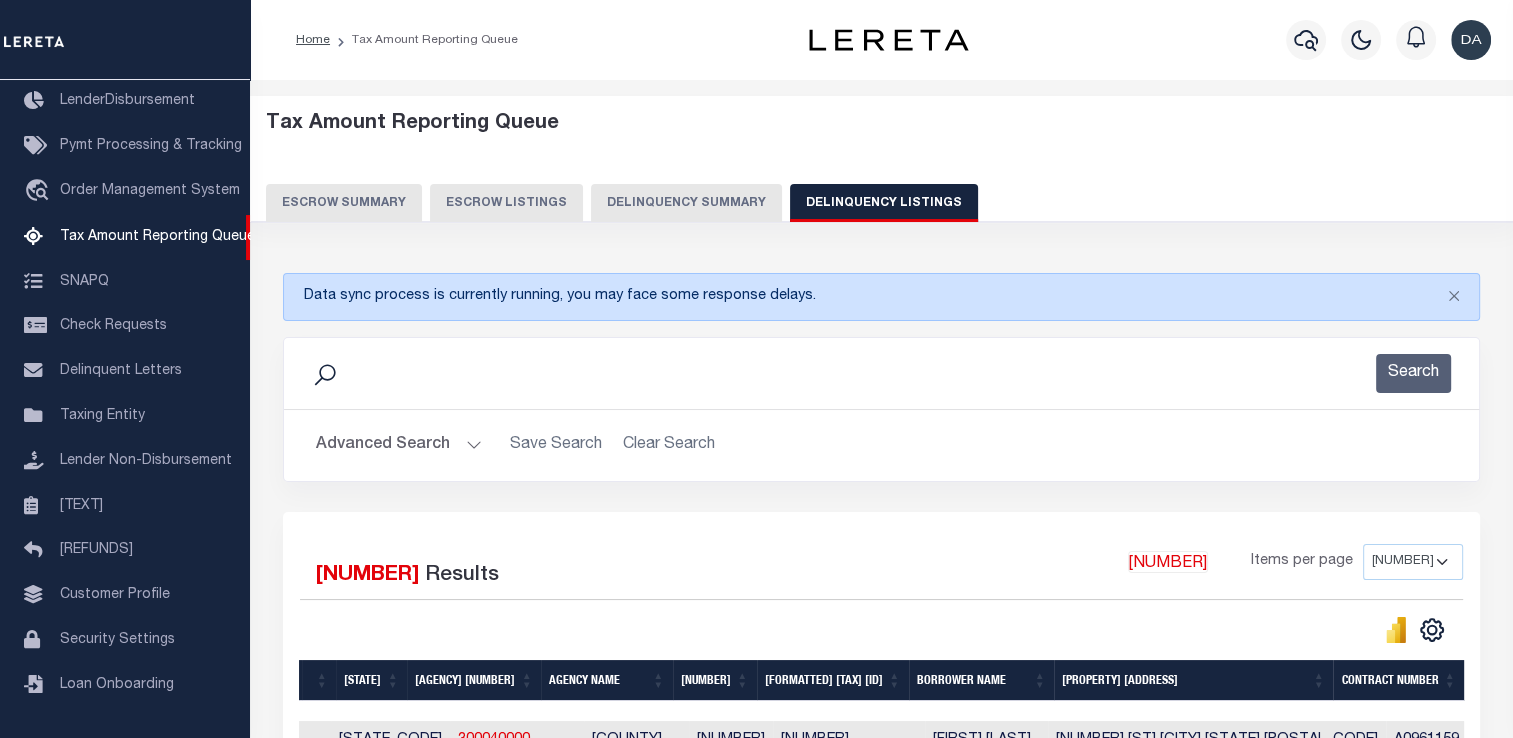 click on "[DELINQUENCY] [SUMMARY]" at bounding box center (686, 203) 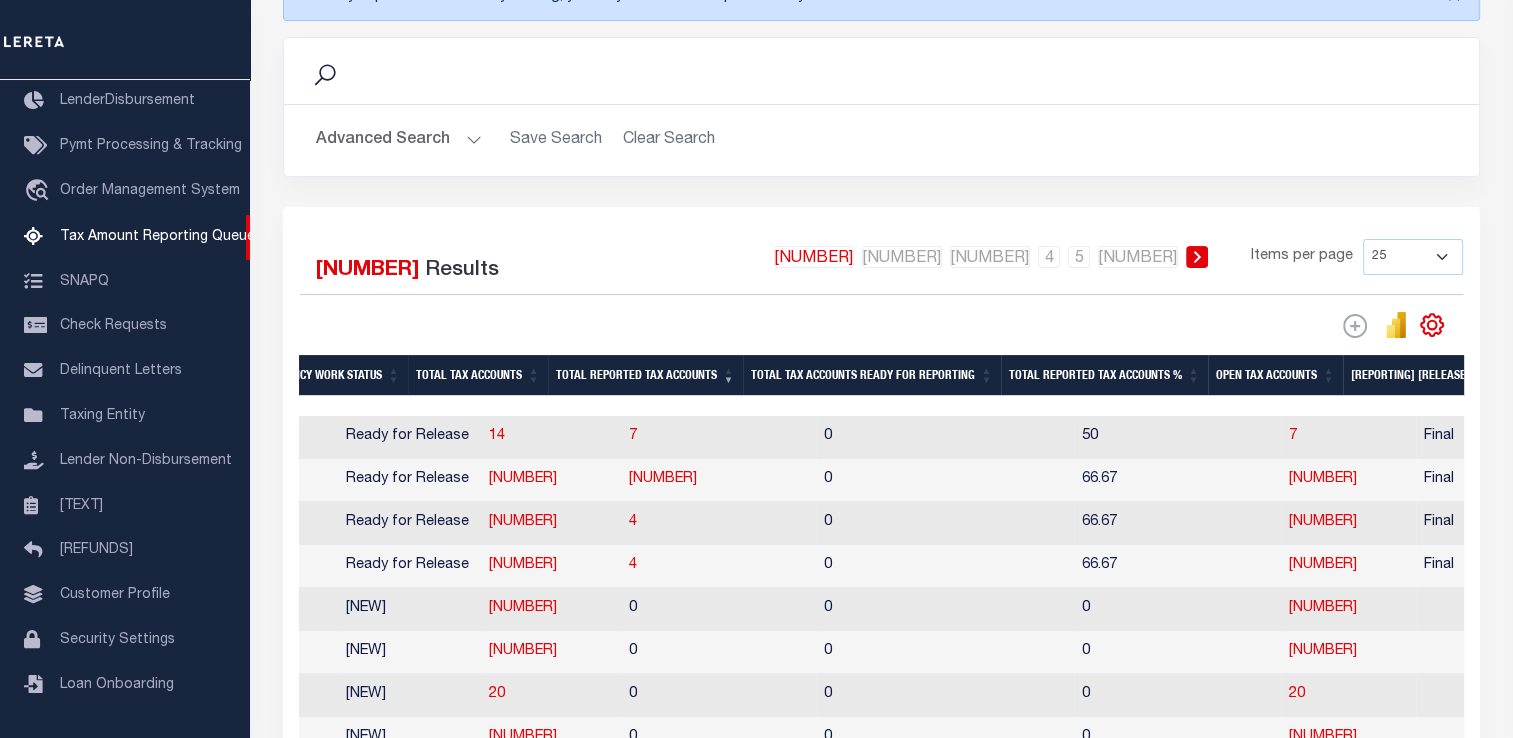 drag, startPoint x: 714, startPoint y: 614, endPoint x: 576, endPoint y: 617, distance: 138.03261 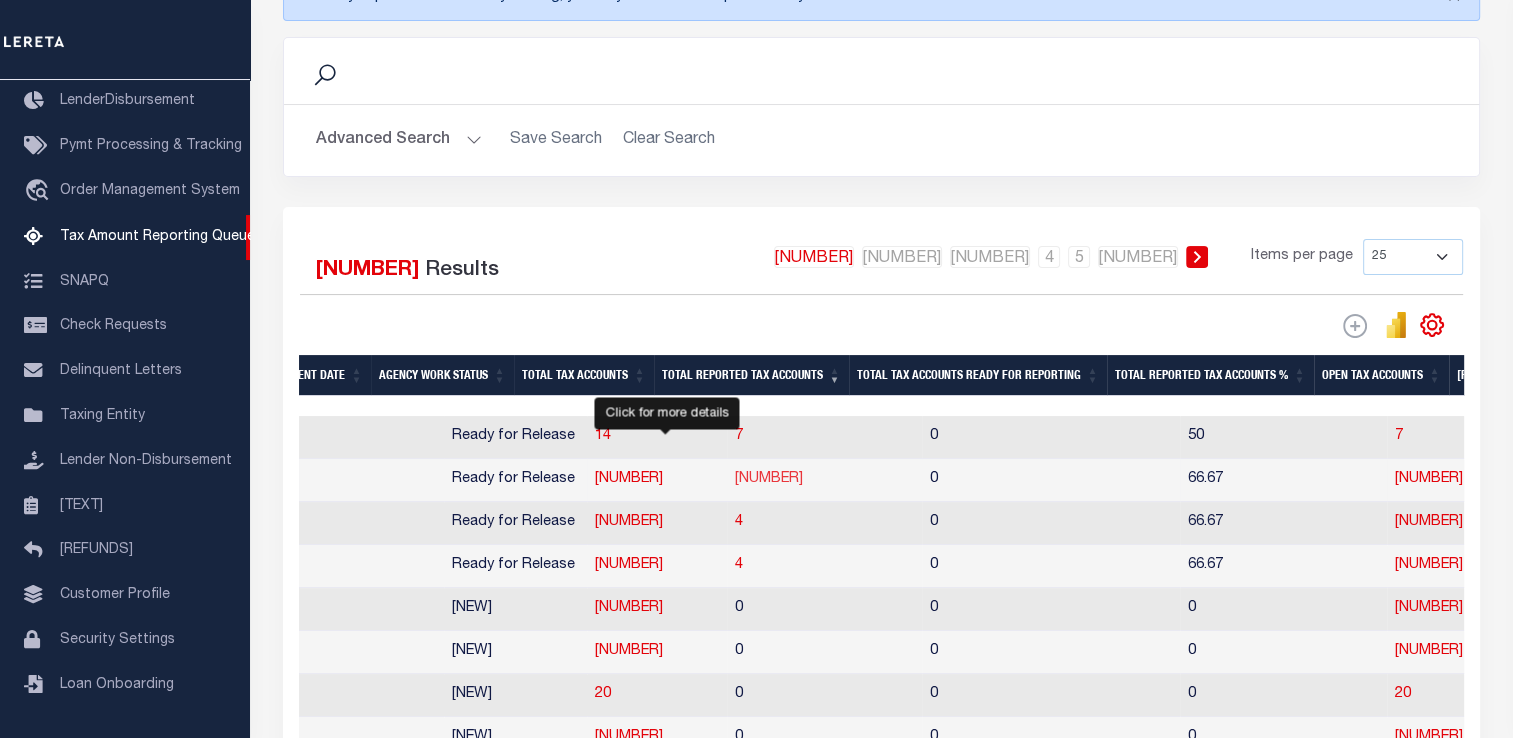 click on "6" at bounding box center (769, 479) 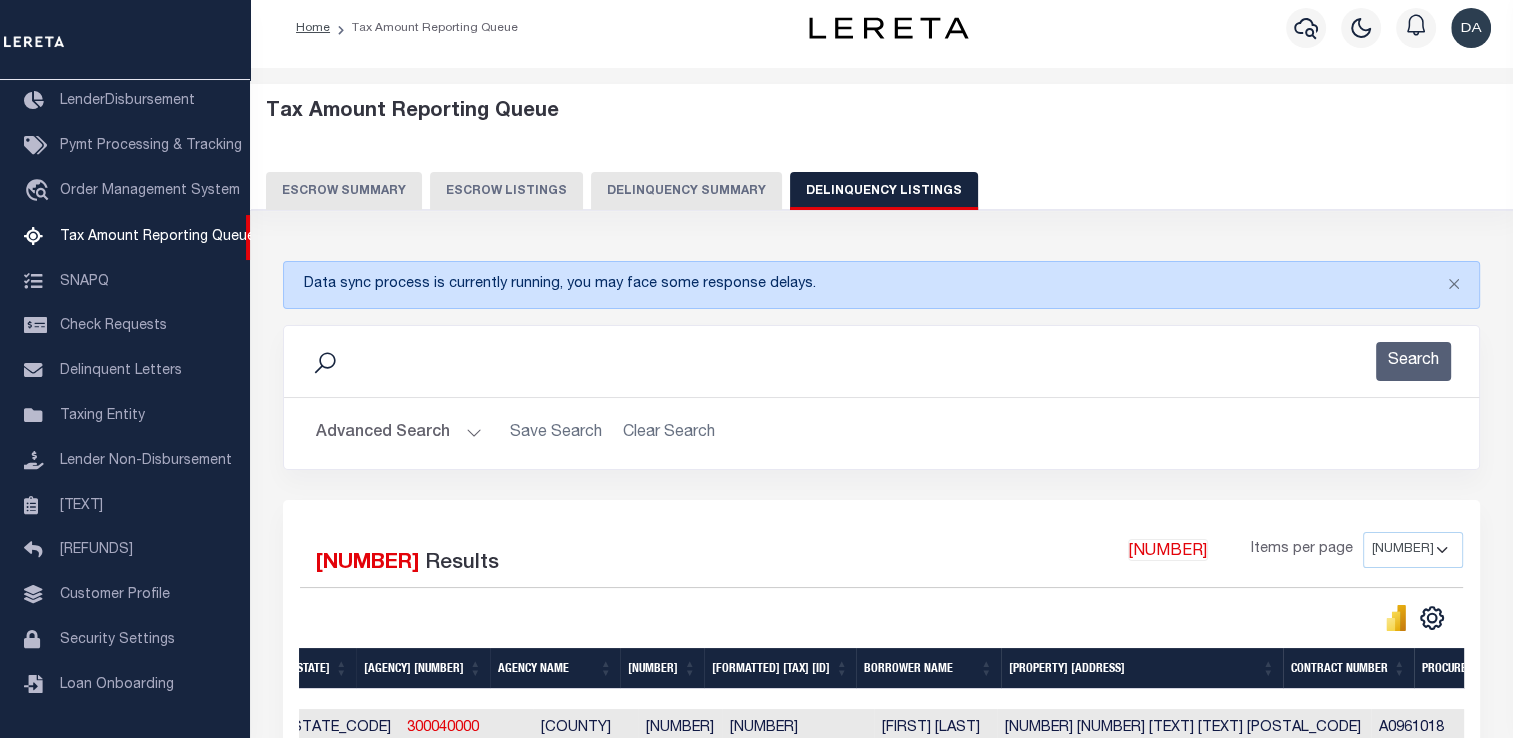 click on "[DELINQUENCY] [SUMMARY]" at bounding box center [686, 191] 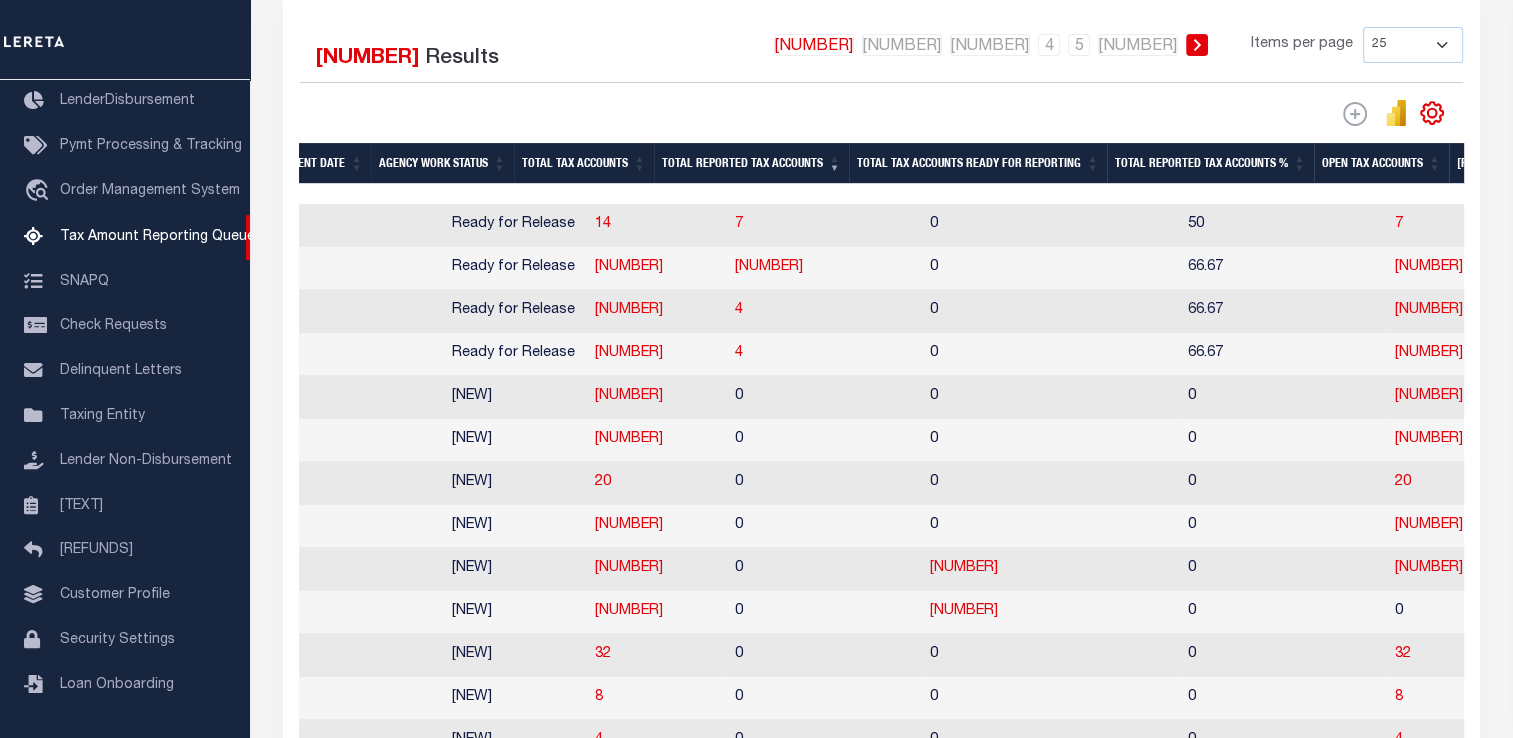 click on "4" at bounding box center [824, 268] 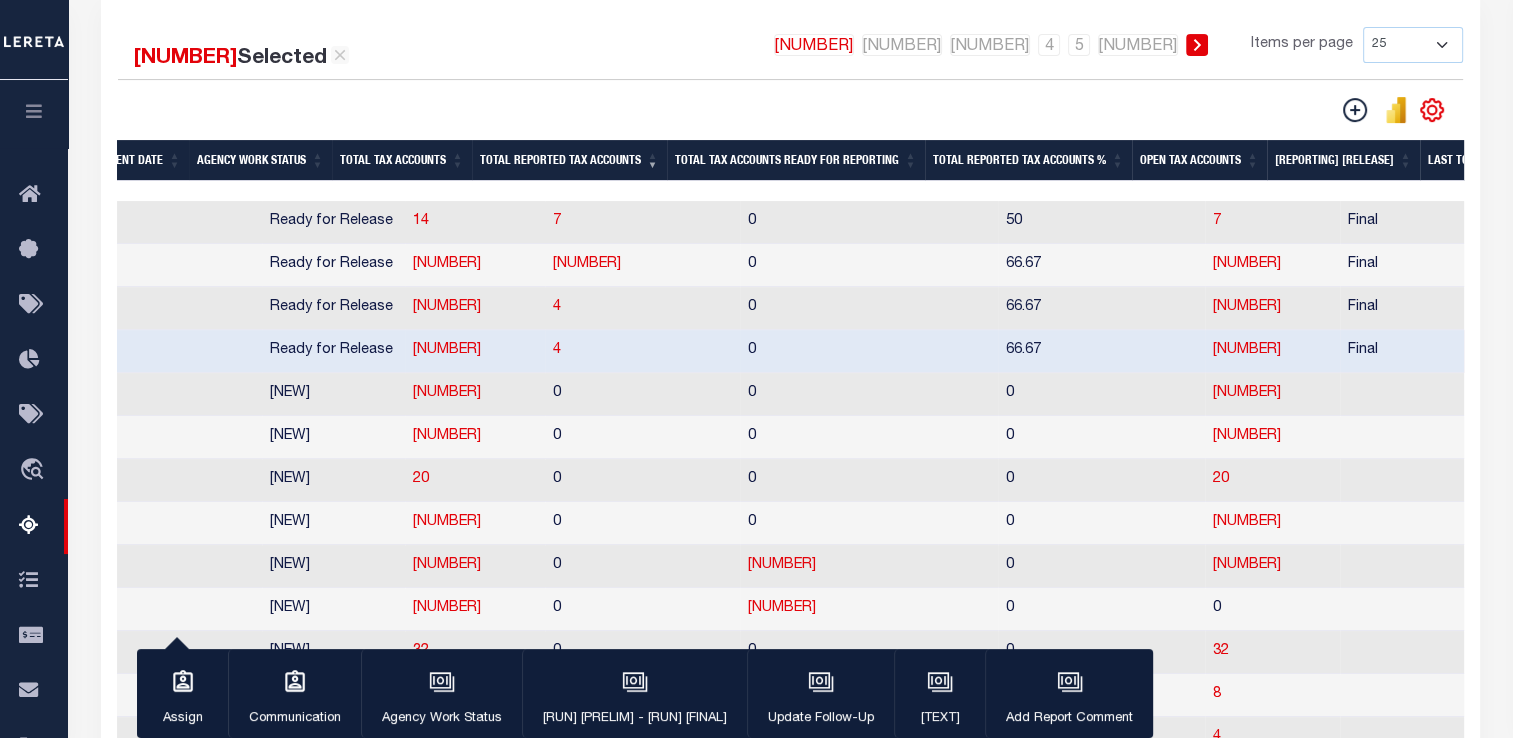 click on "4" at bounding box center [642, 351] 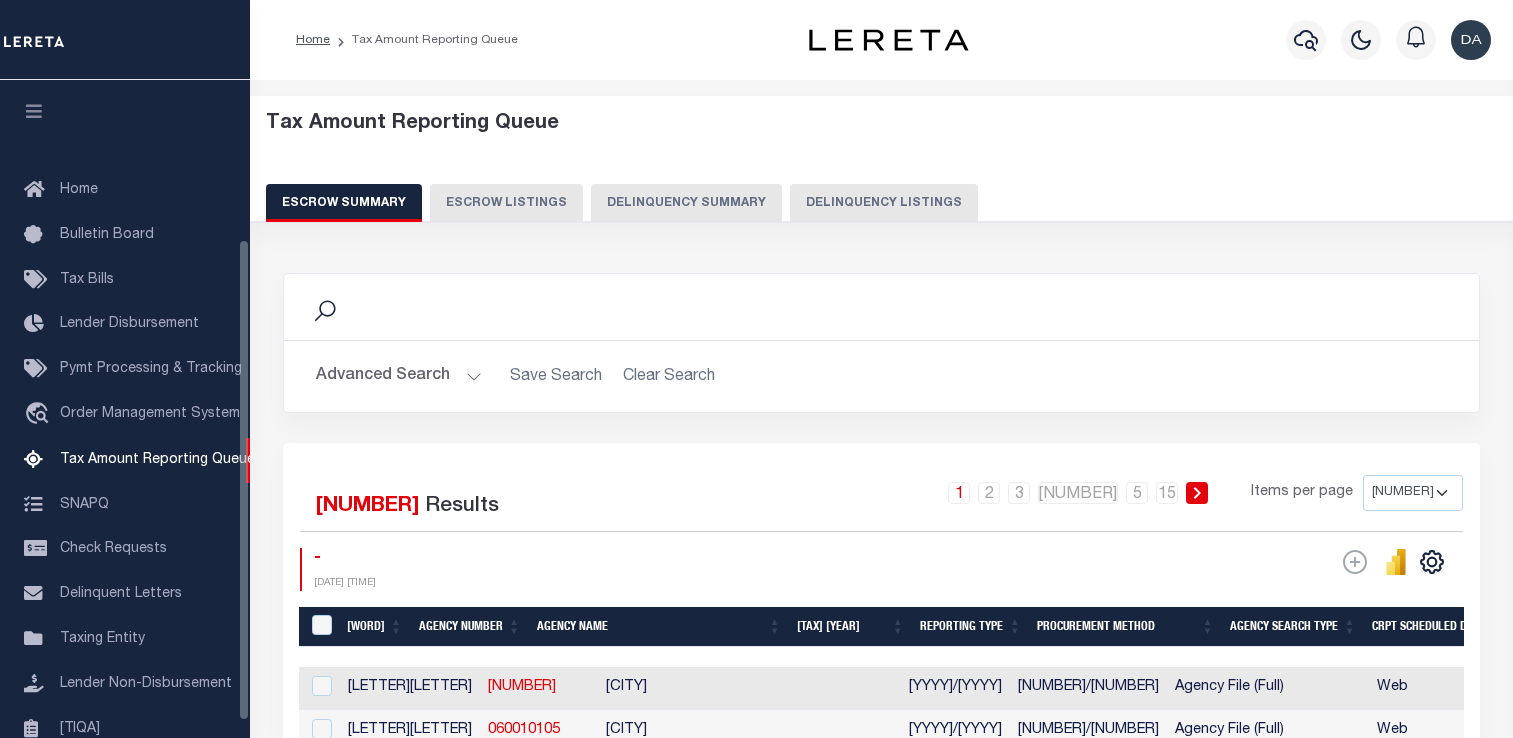 scroll, scrollTop: 12, scrollLeft: 0, axis: vertical 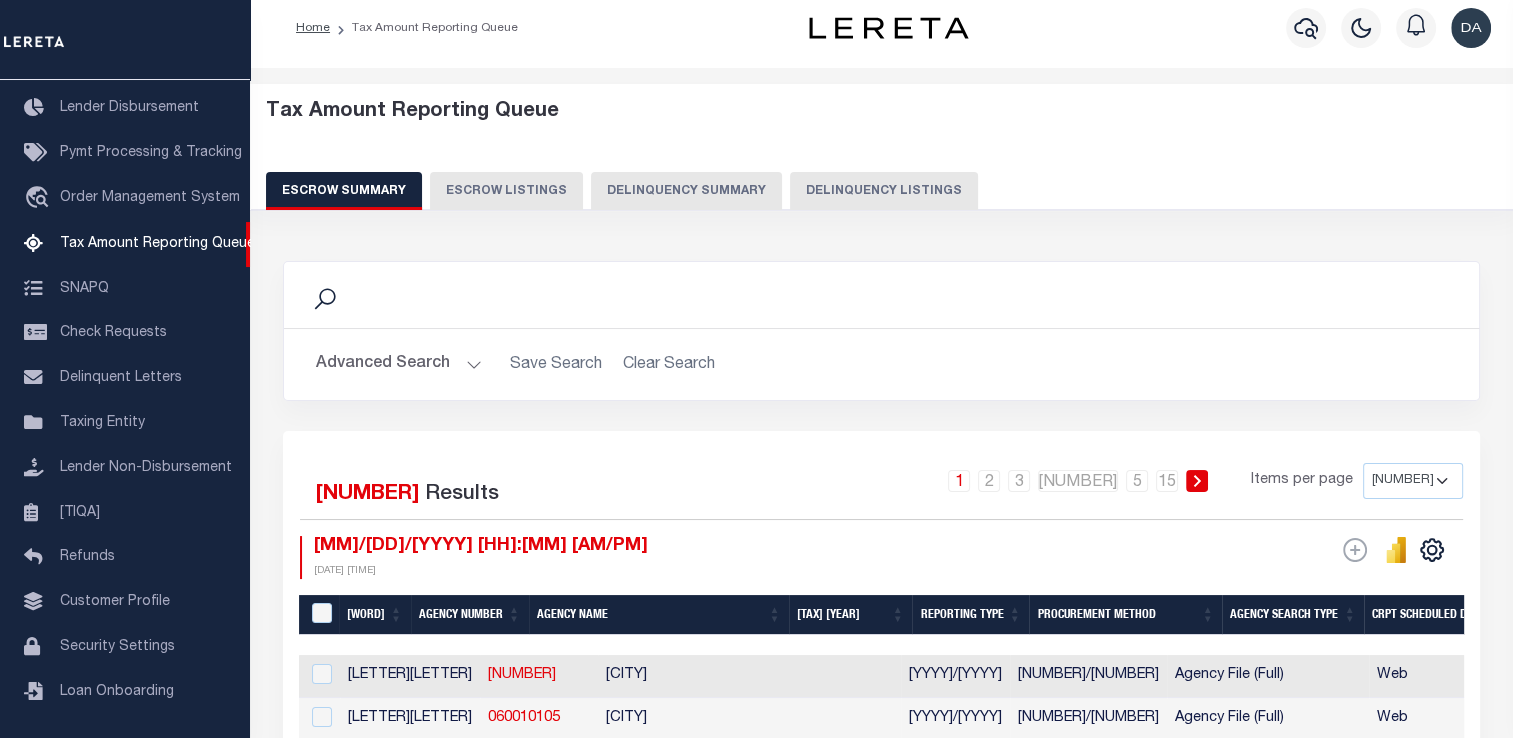 click on "Tax Amount Reporting Queue
Escrow Summary
Escrow Listings
Delinquency Summary" at bounding box center (882, 147) 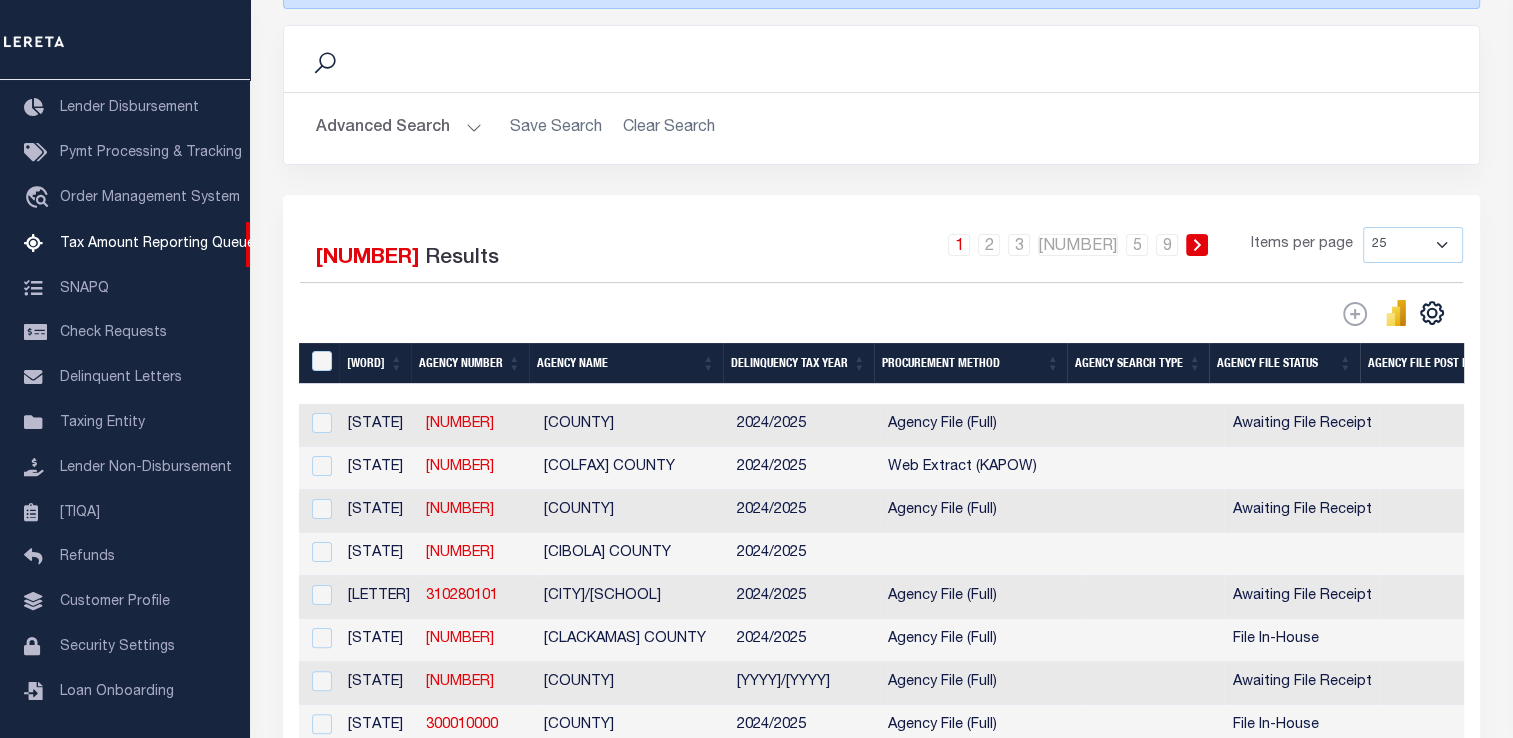 scroll, scrollTop: 212, scrollLeft: 0, axis: vertical 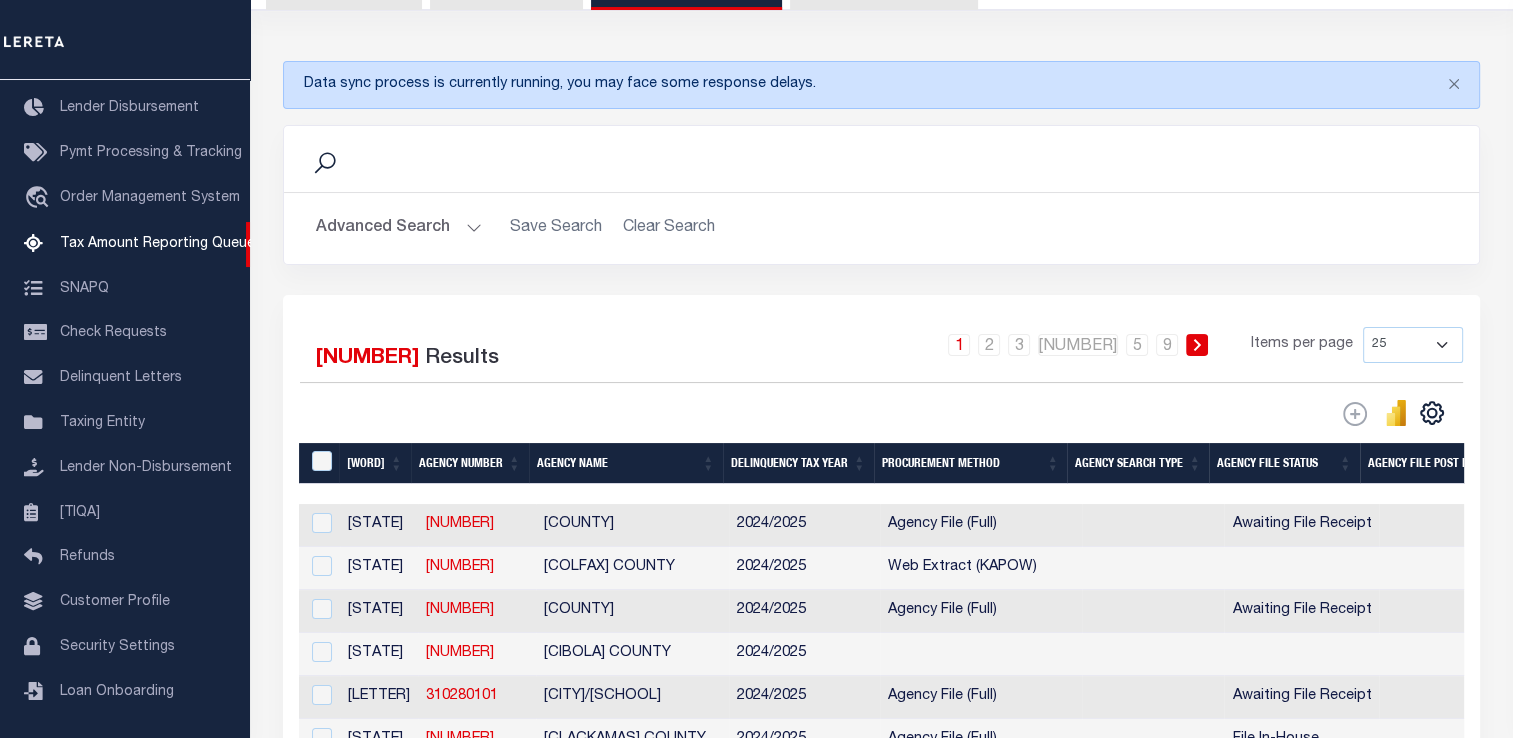 click on "Advanced Search" at bounding box center (399, 228) 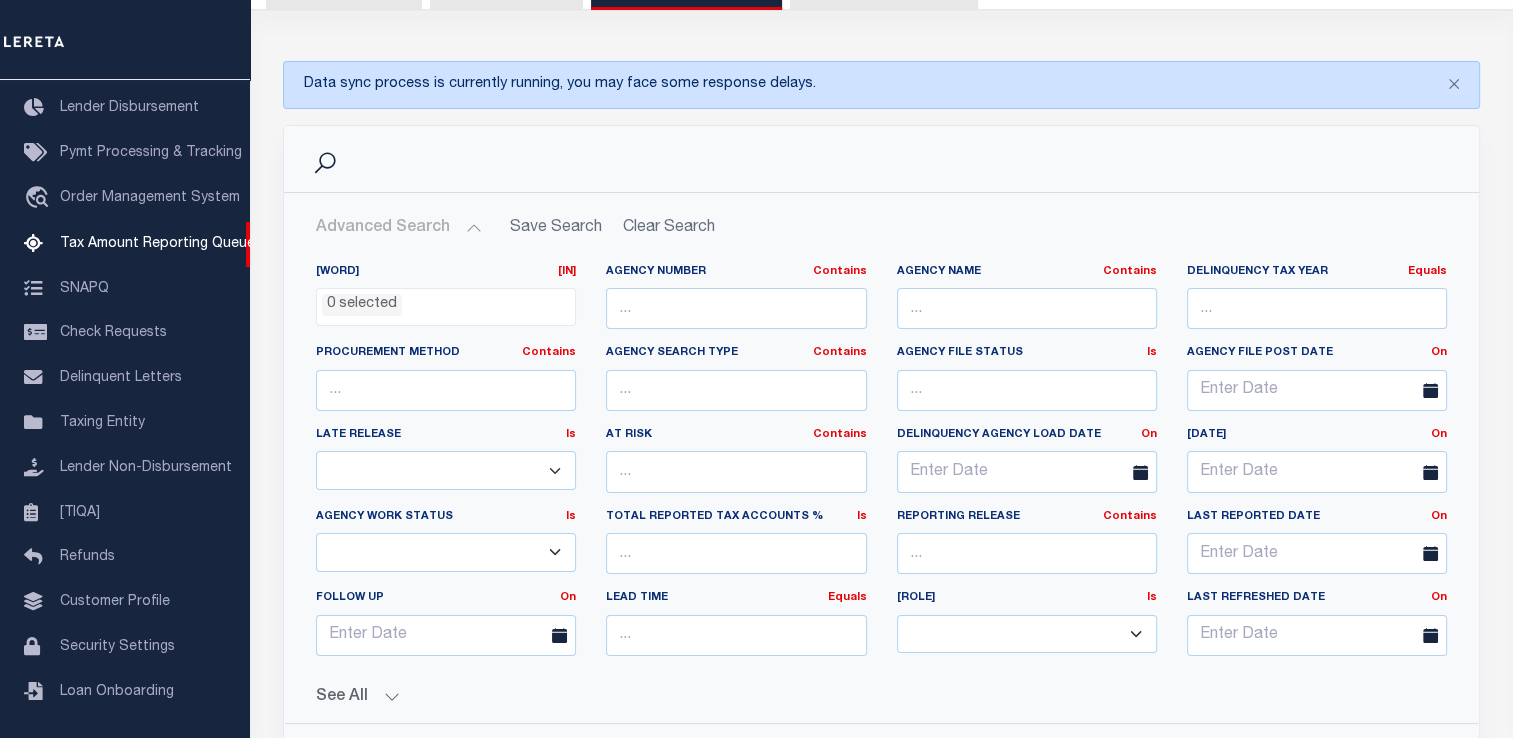 scroll, scrollTop: 512, scrollLeft: 0, axis: vertical 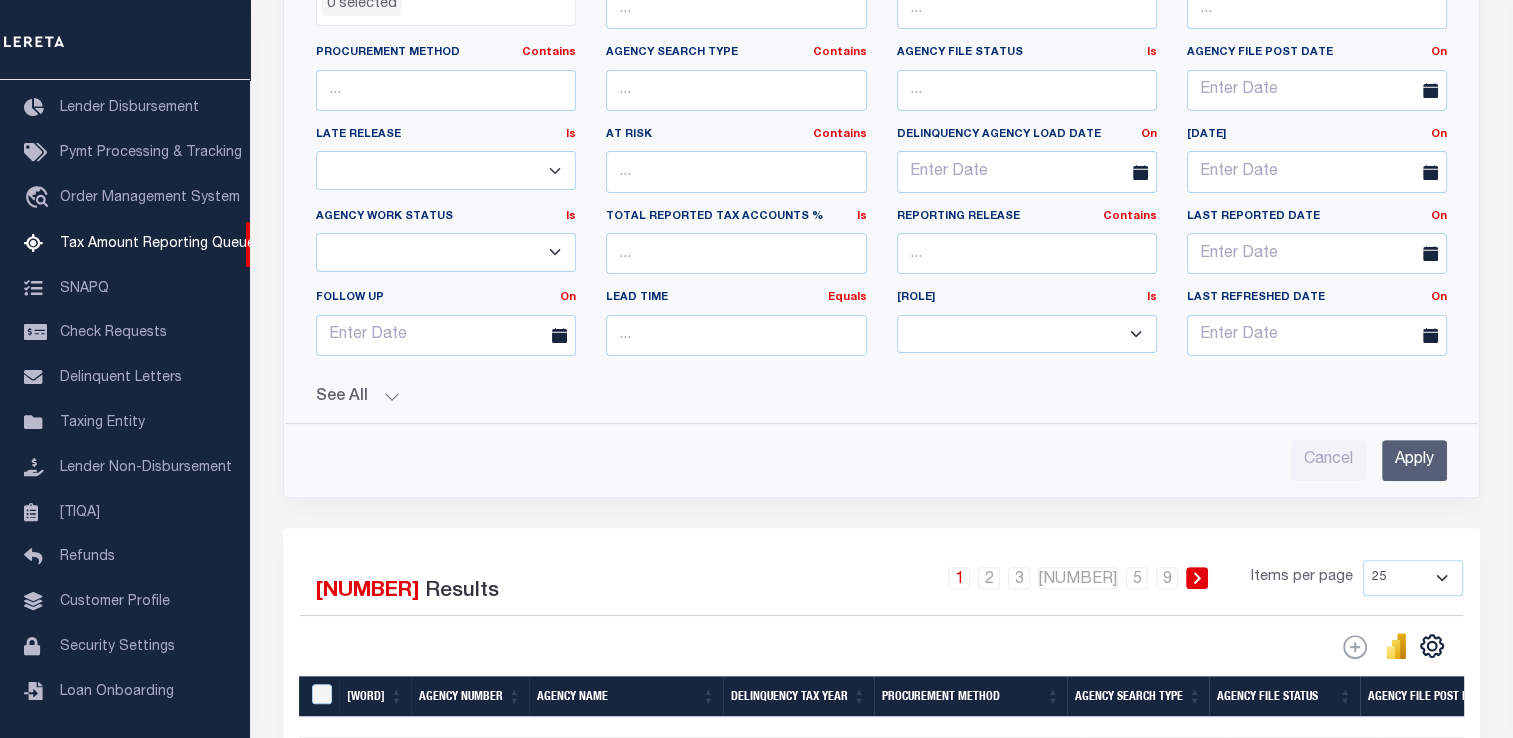 click on "See All" at bounding box center (881, 397) 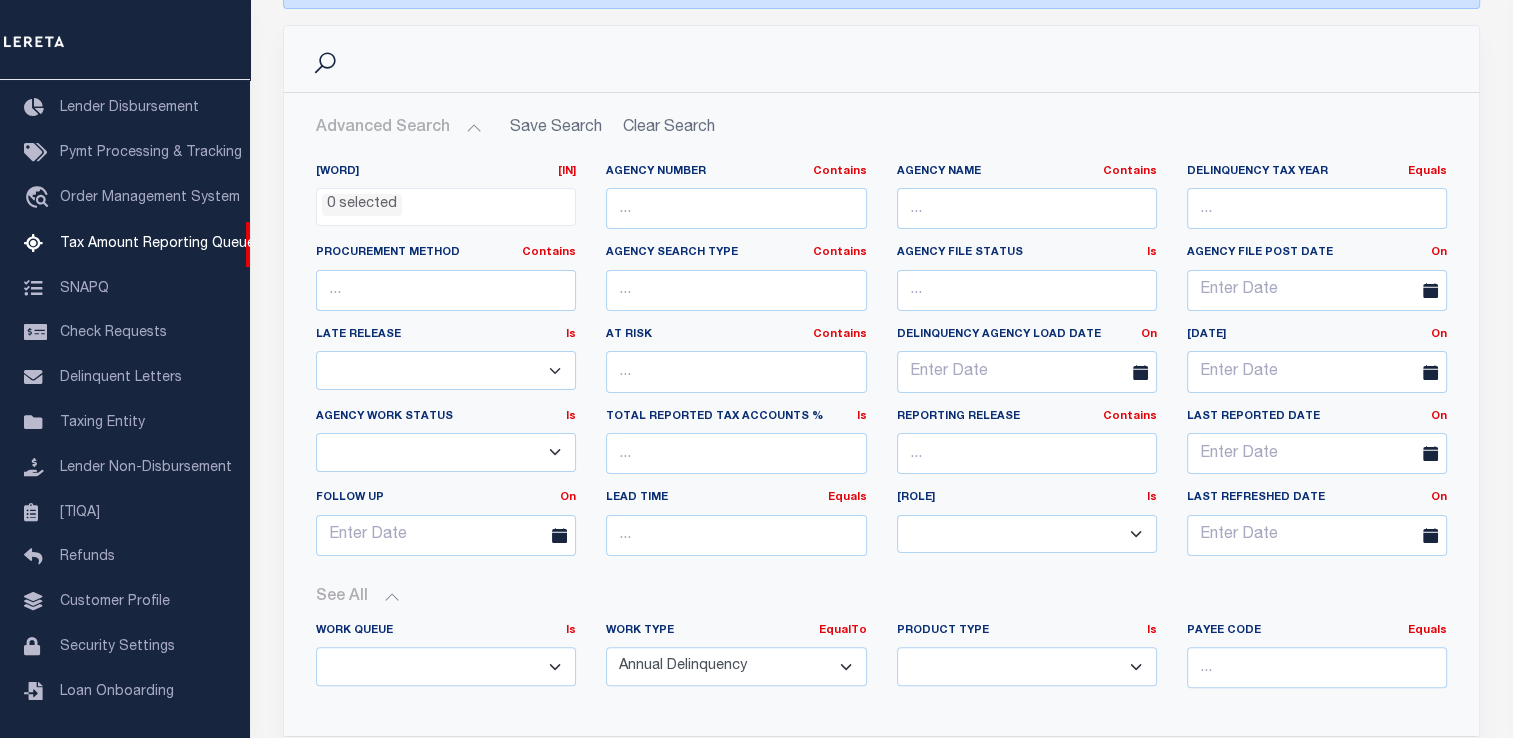scroll, scrollTop: 512, scrollLeft: 0, axis: vertical 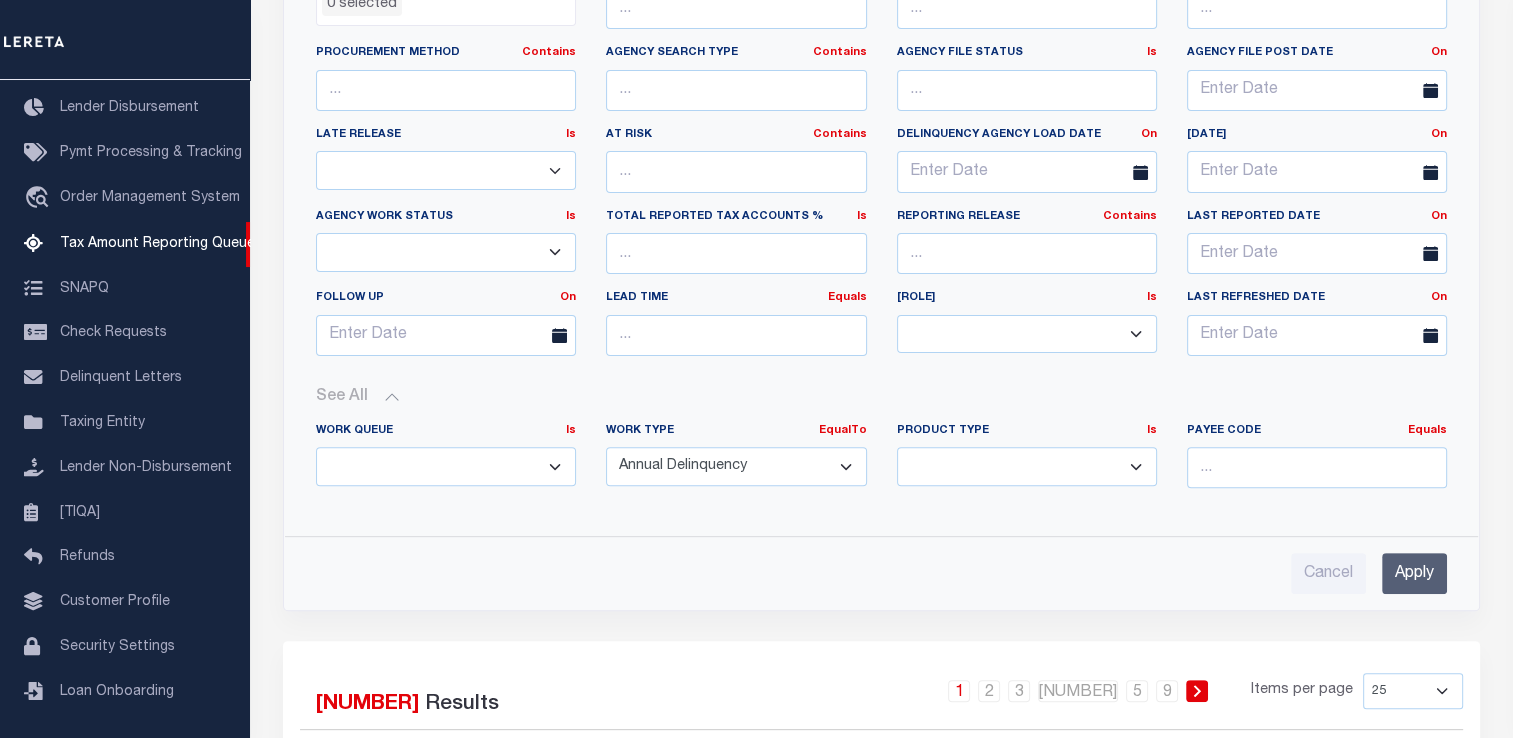 click on "Apply" at bounding box center [1414, 573] 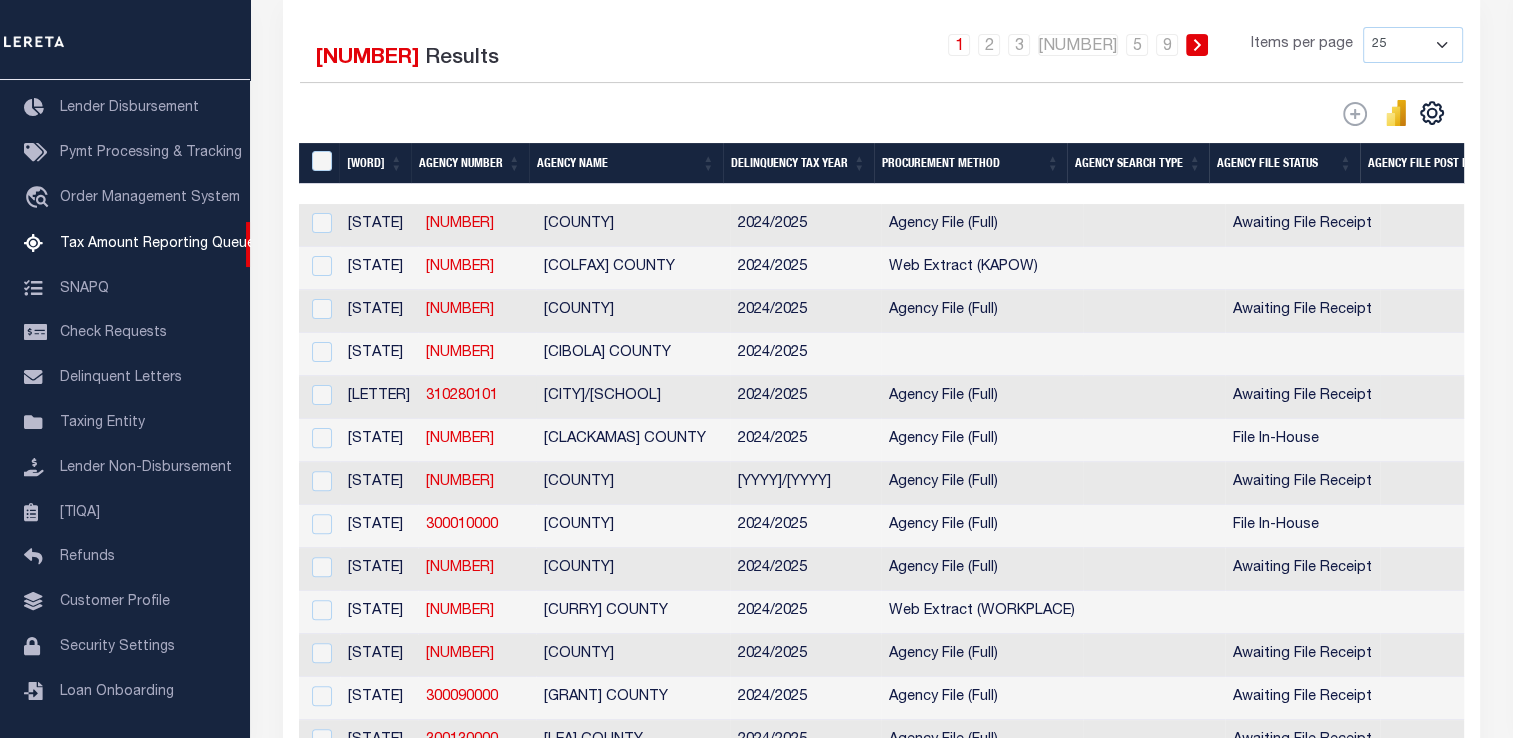 scroll, scrollTop: 0, scrollLeft: 115, axis: horizontal 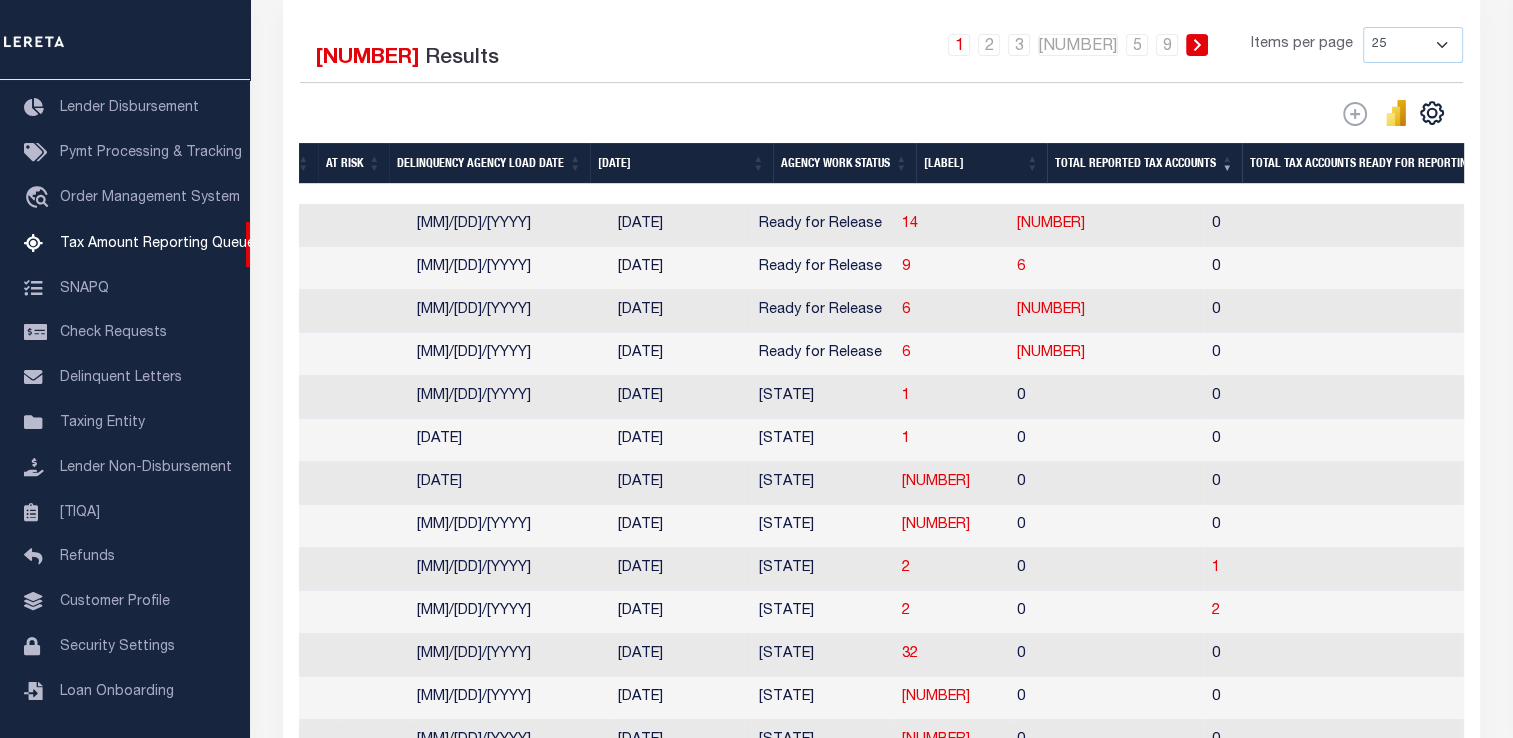 drag, startPoint x: 828, startPoint y: 394, endPoint x: 1063, endPoint y: 401, distance: 235.10423 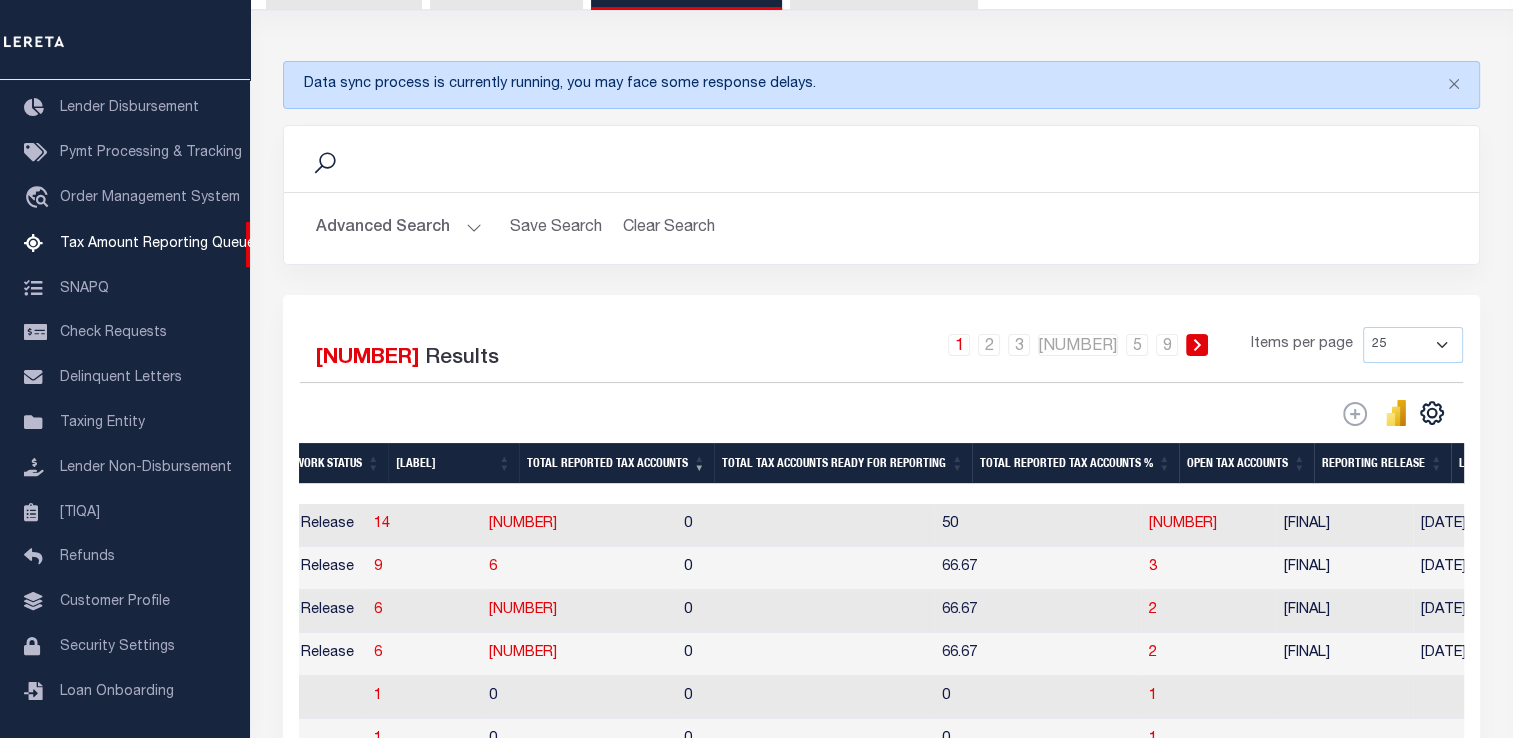 scroll, scrollTop: 412, scrollLeft: 0, axis: vertical 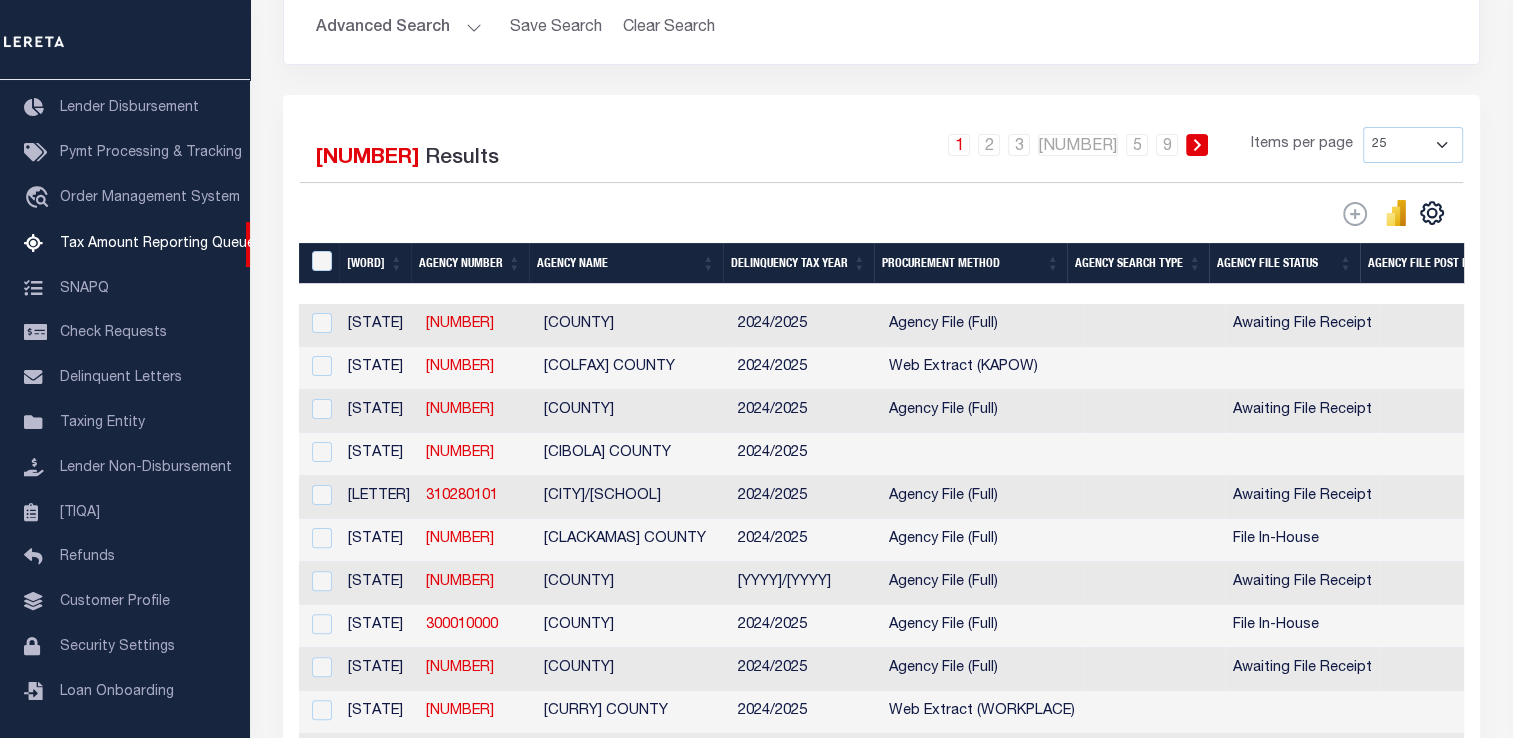 drag, startPoint x: 352, startPoint y: 397, endPoint x: 335, endPoint y: 381, distance: 23.345236 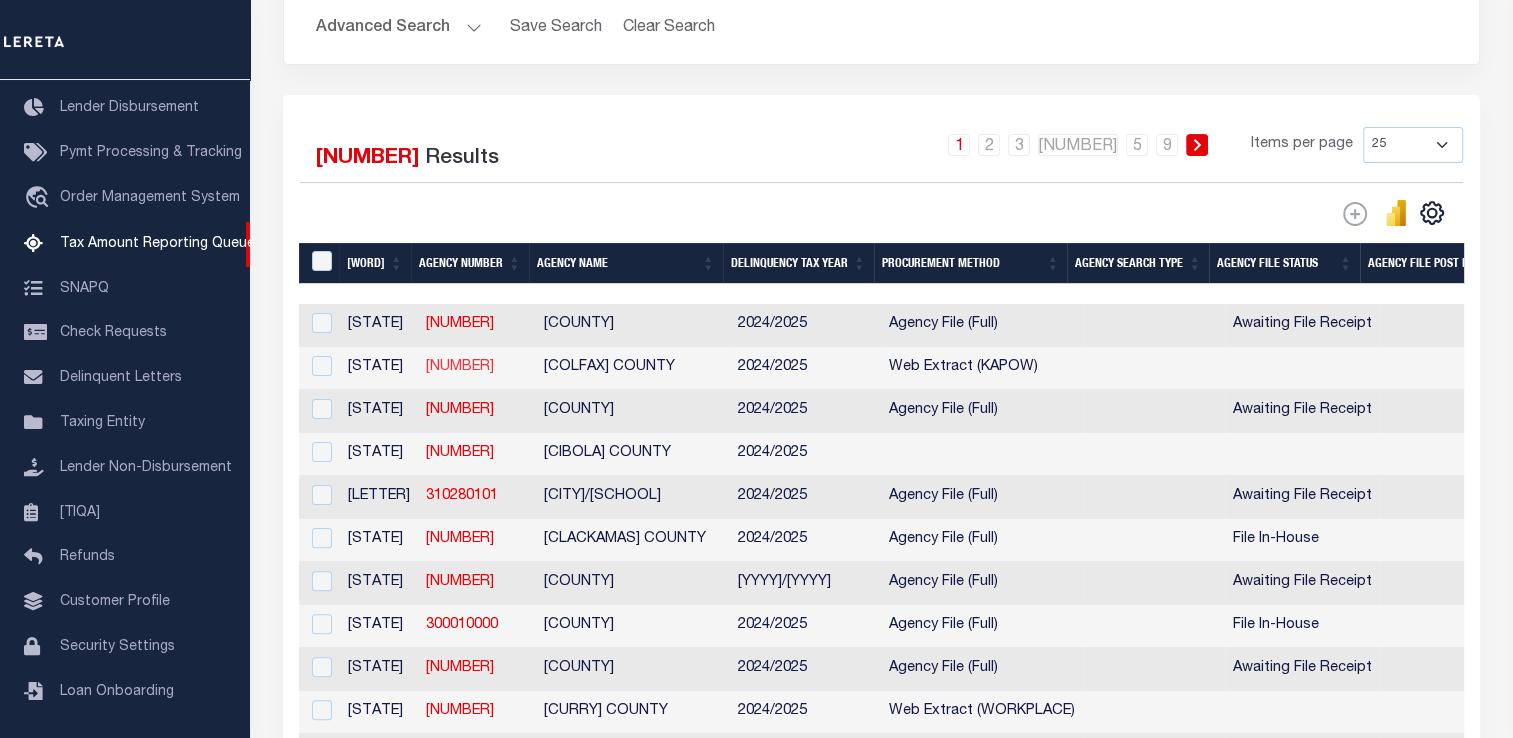 drag, startPoint x: 464, startPoint y: 378, endPoint x: 411, endPoint y: 370, distance: 53.600372 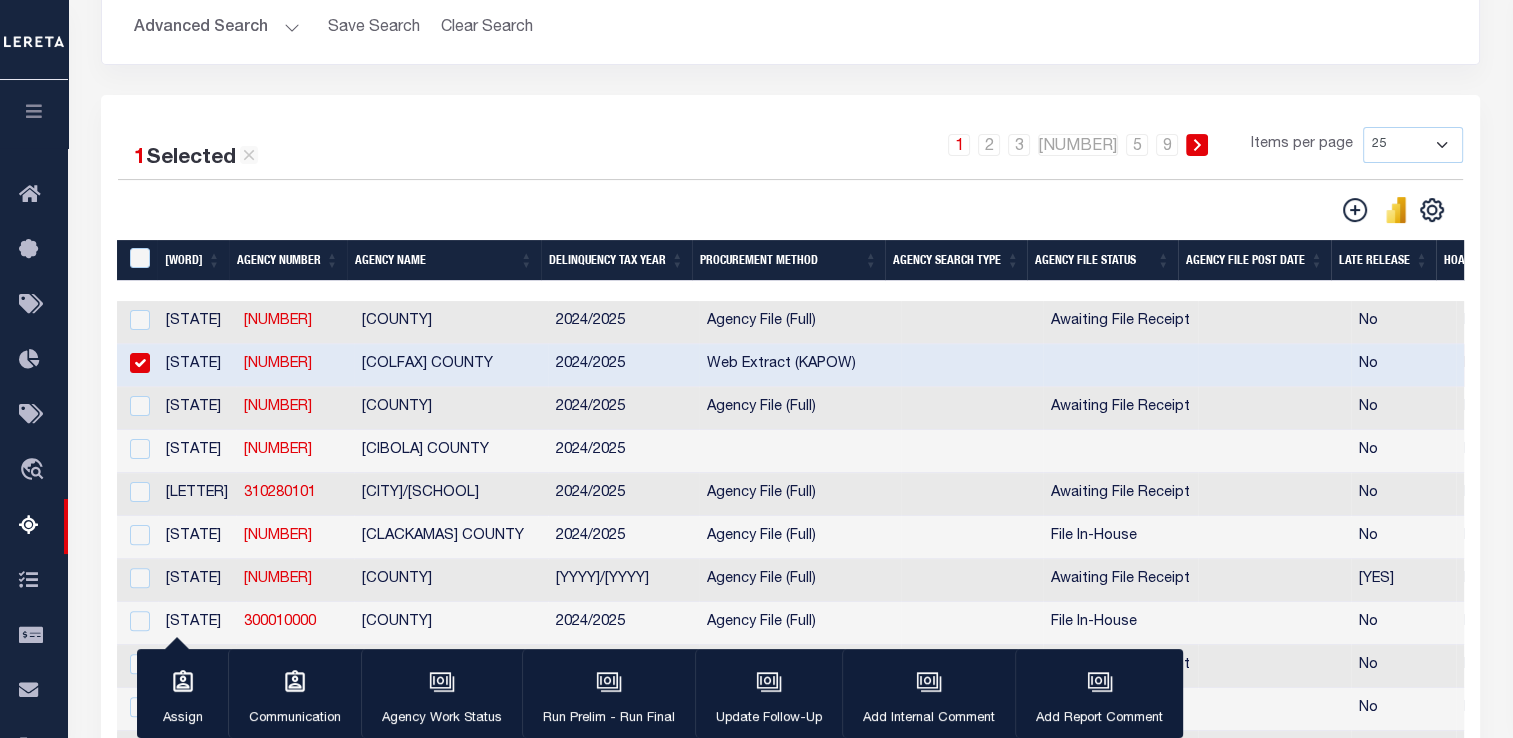 drag, startPoint x: 433, startPoint y: 363, endPoint x: 312, endPoint y: 365, distance: 121.016525 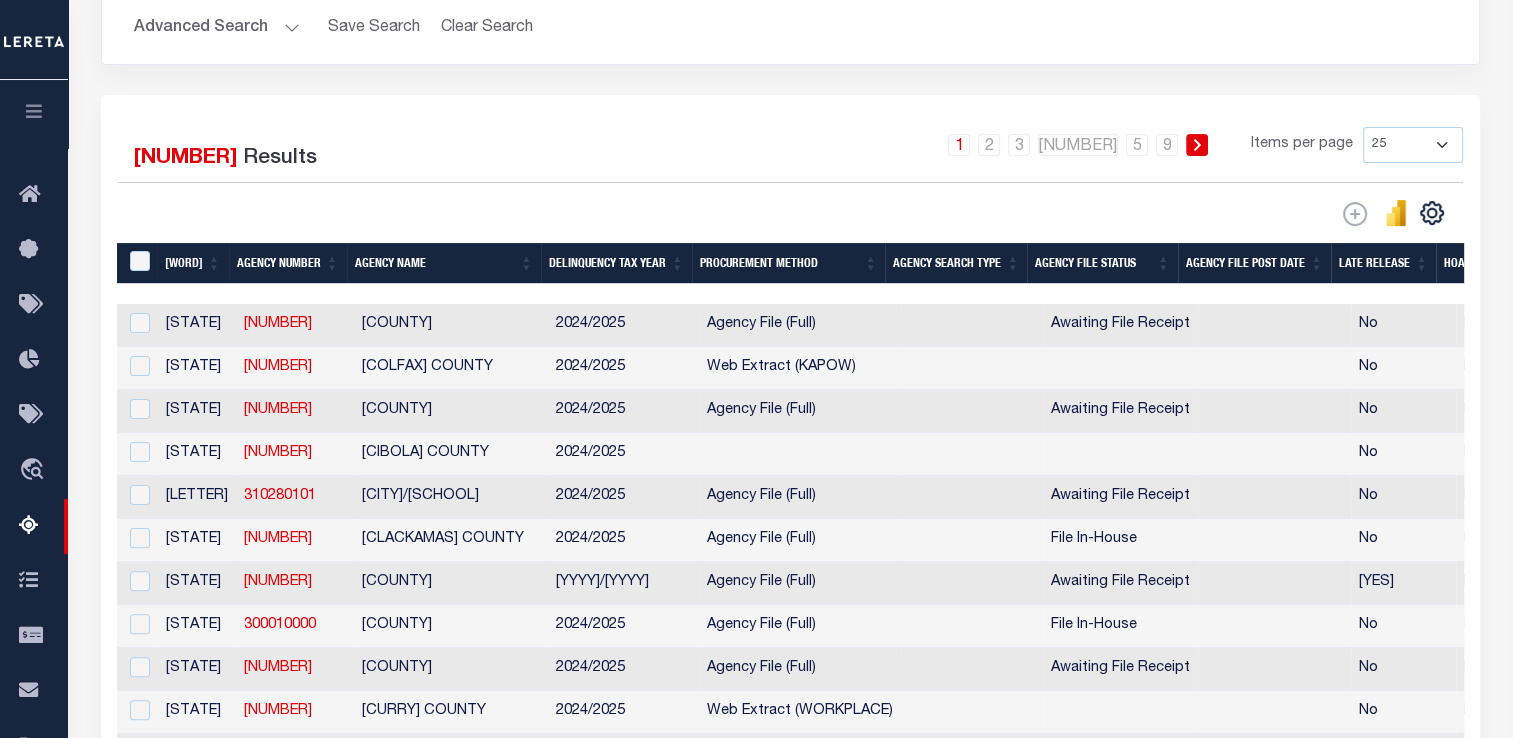 drag, startPoint x: 311, startPoint y: 366, endPoint x: 224, endPoint y: 370, distance: 87.0919 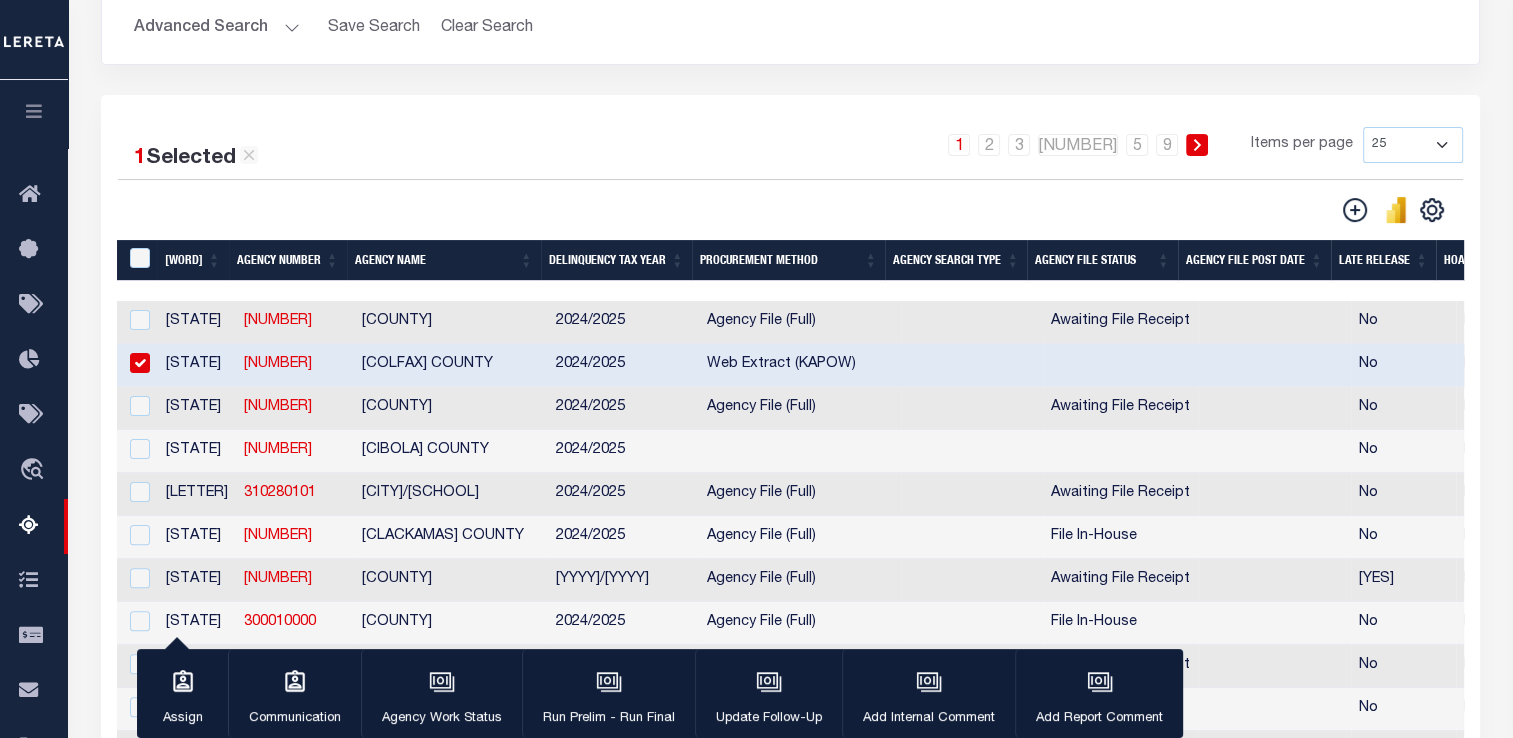 copy on "[NUMBER]" 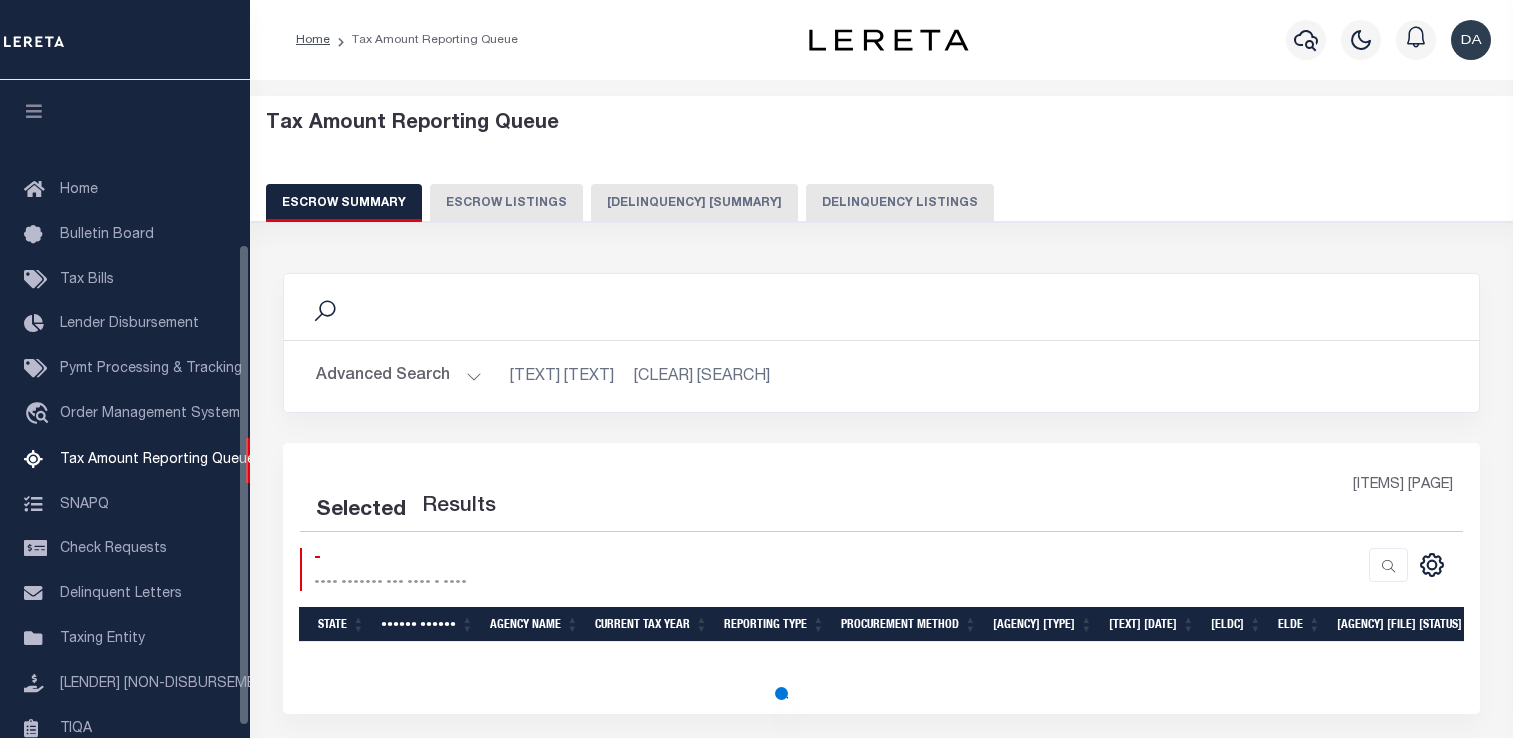 scroll, scrollTop: 6, scrollLeft: 0, axis: vertical 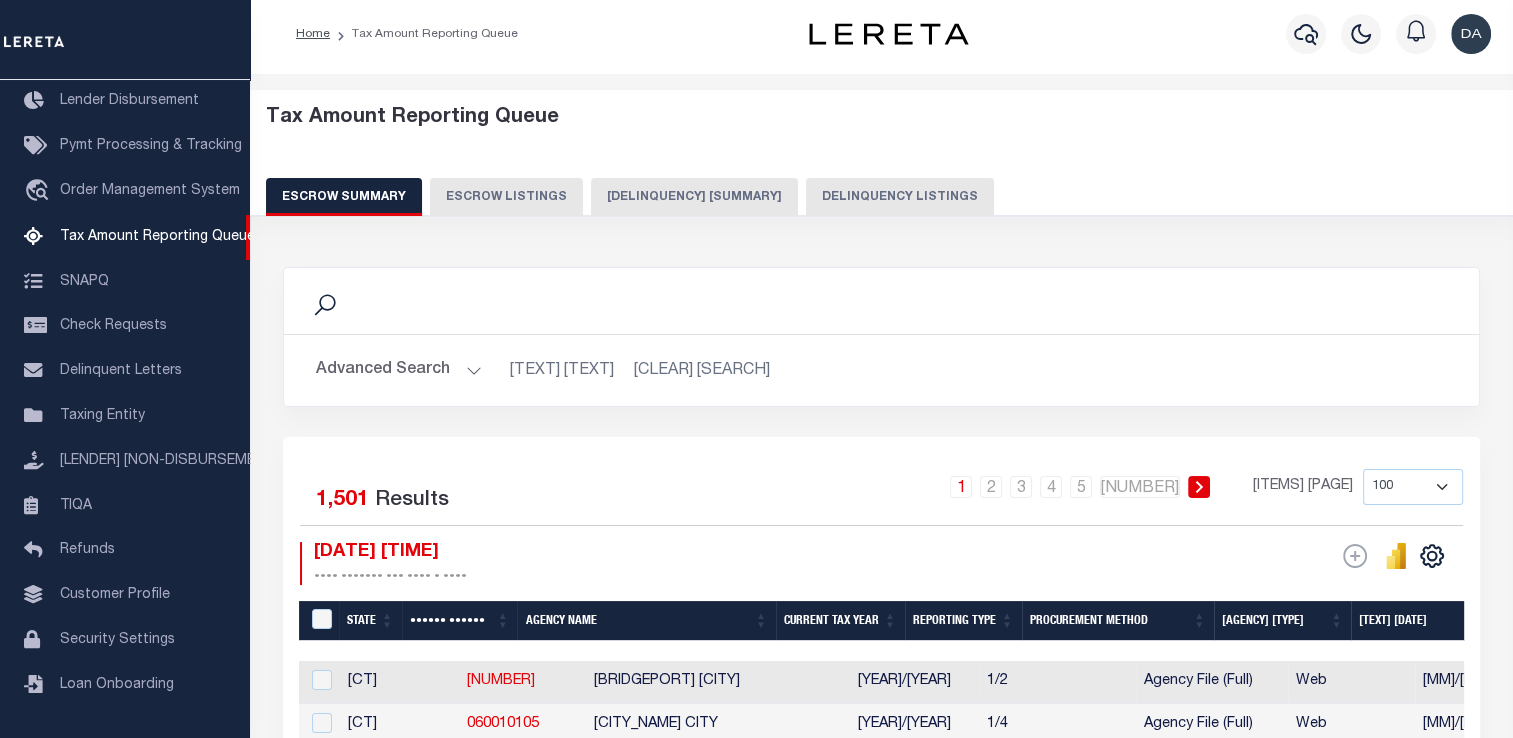 click on "[DELINQUENCY] [SUMMARY]" at bounding box center [694, 197] 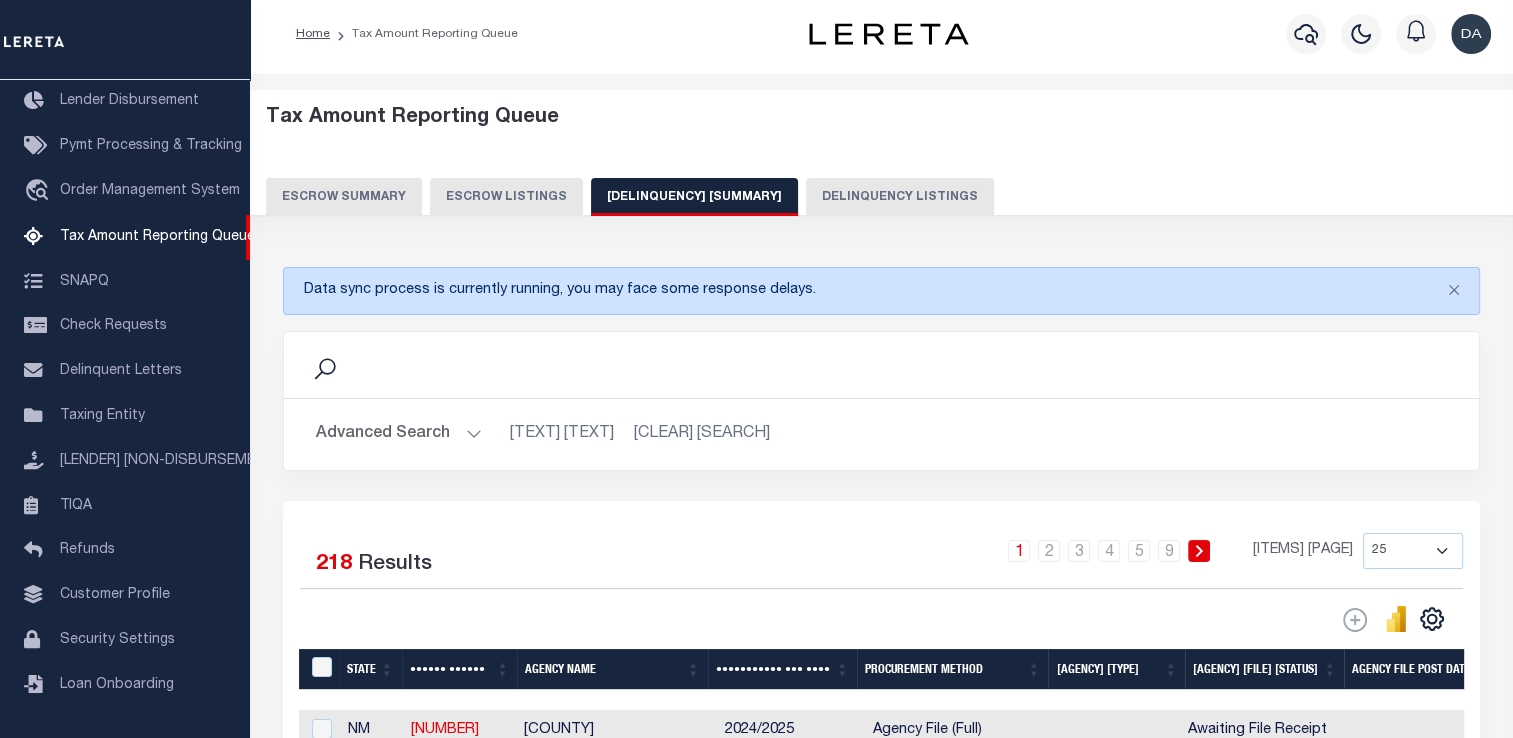 scroll, scrollTop: 406, scrollLeft: 0, axis: vertical 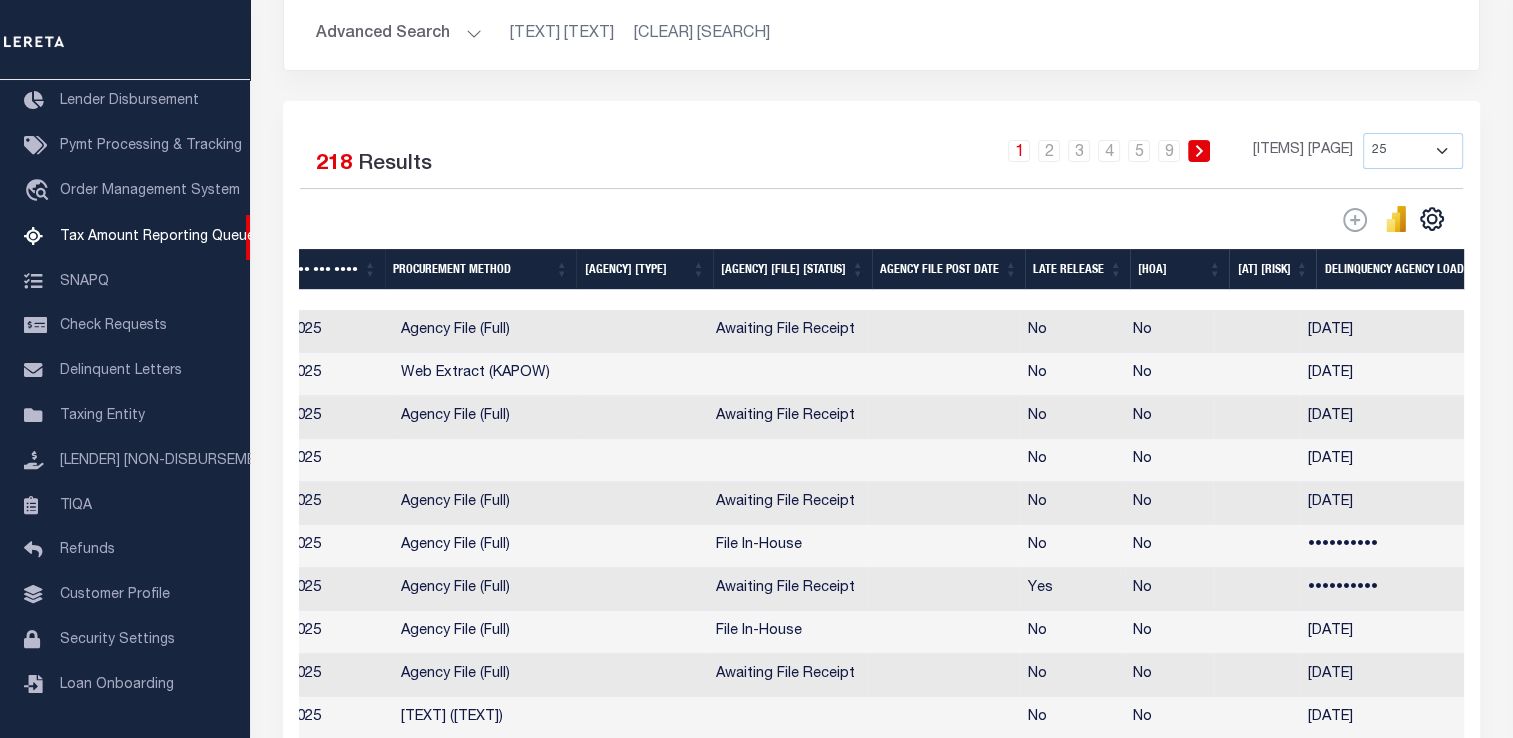 drag, startPoint x: 864, startPoint y: 452, endPoint x: 1062, endPoint y: 456, distance: 198.0404 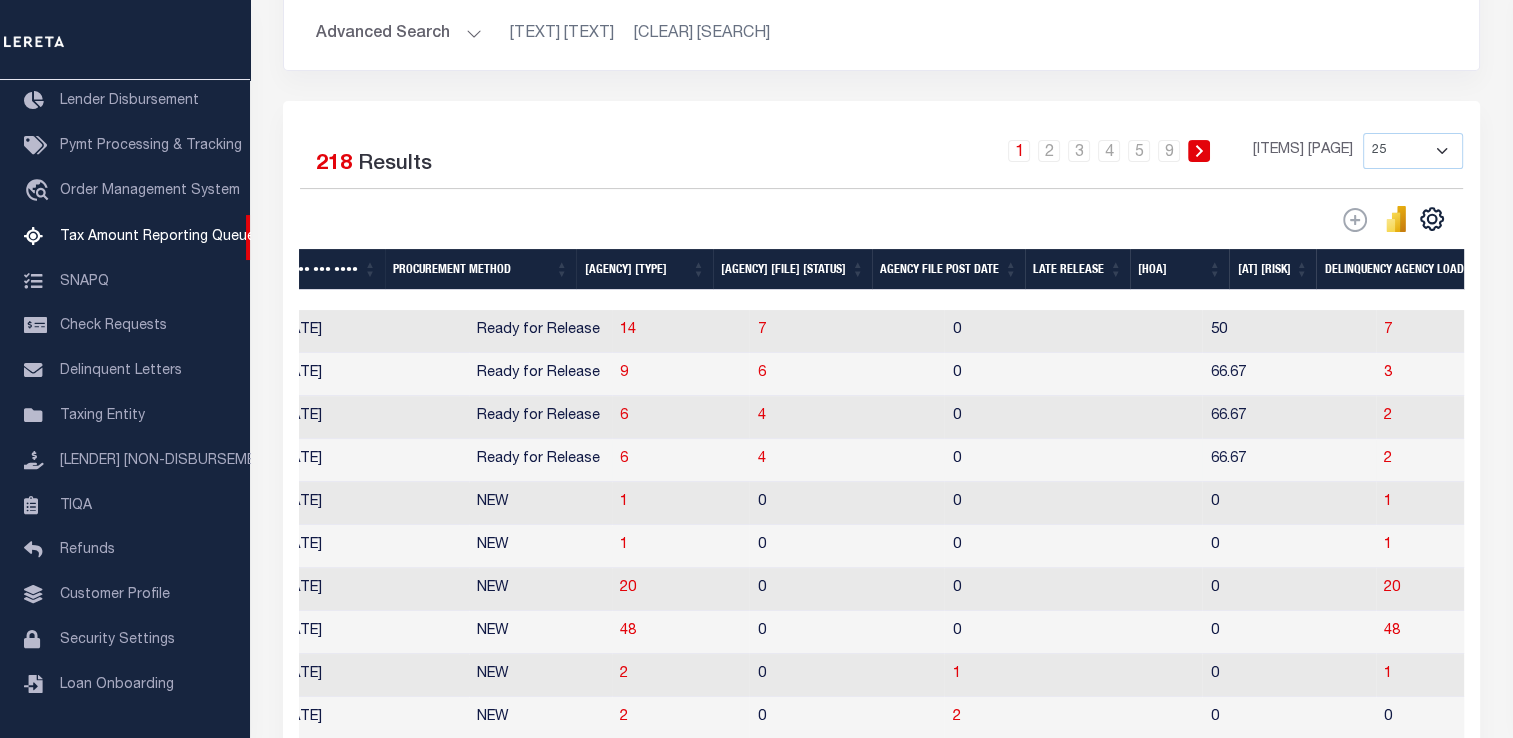 scroll, scrollTop: 0, scrollLeft: 1704, axis: horizontal 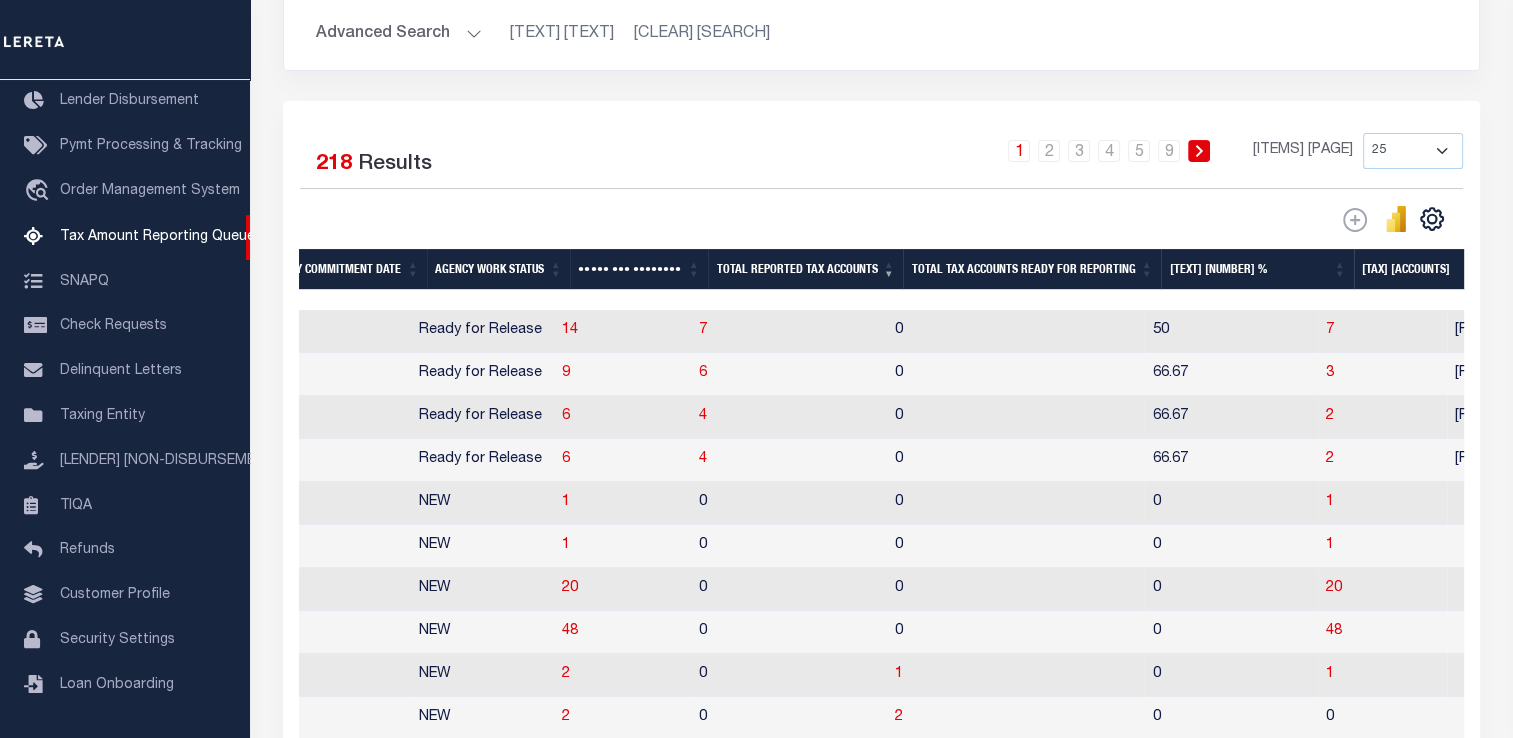 drag, startPoint x: 919, startPoint y: 463, endPoint x: 964, endPoint y: 462, distance: 45.01111 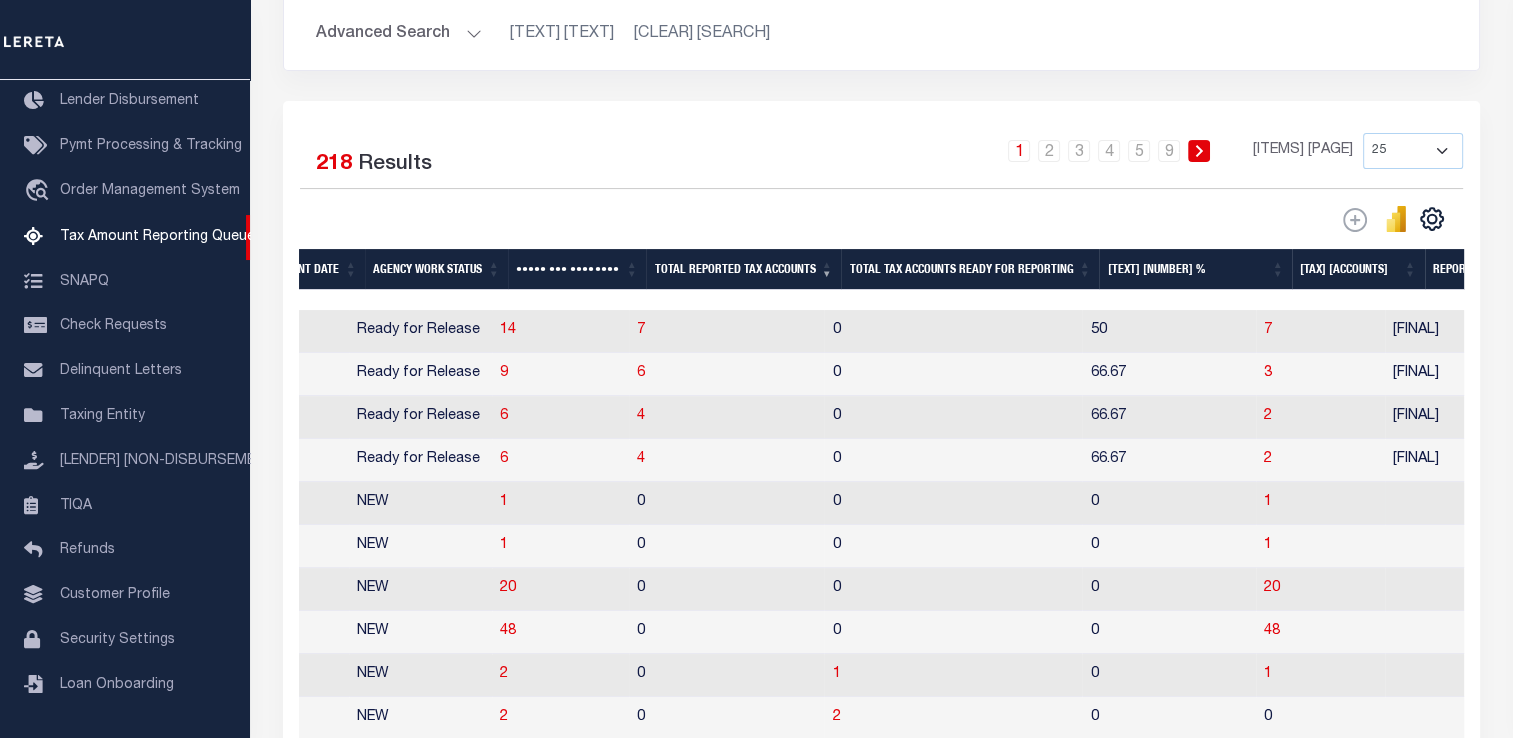 scroll, scrollTop: 0, scrollLeft: 1805, axis: horizontal 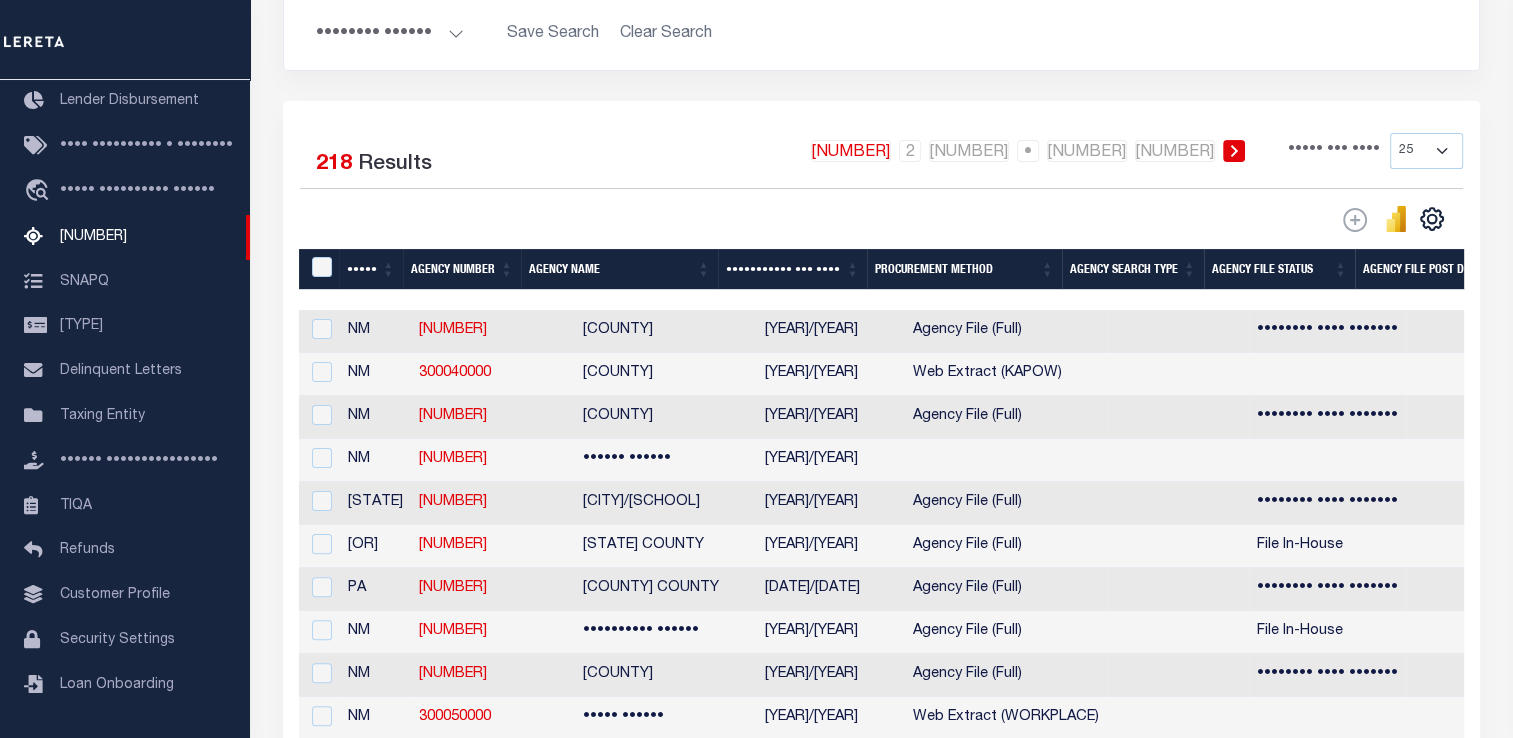 drag, startPoint x: 784, startPoint y: 506, endPoint x: 509, endPoint y: 493, distance: 275.3071 